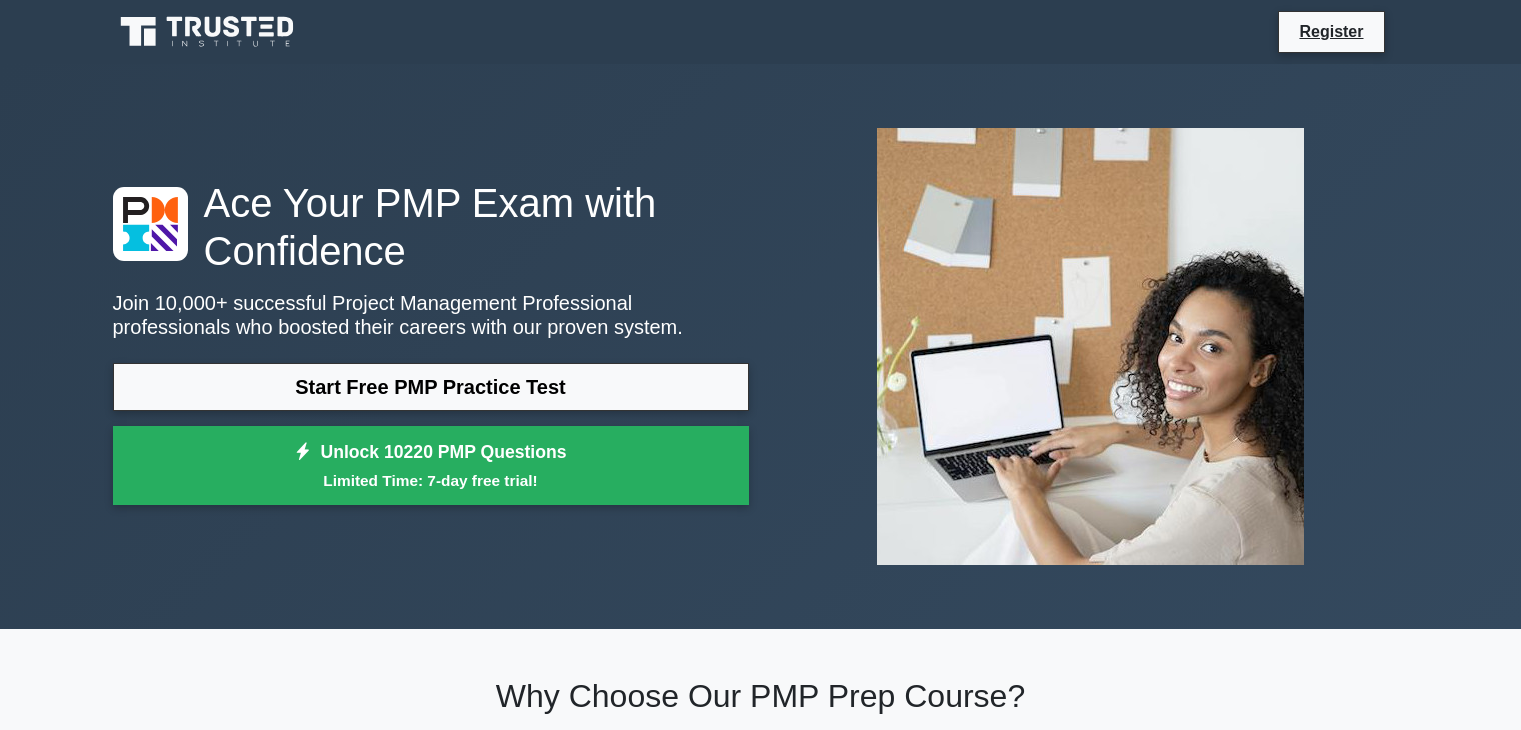 scroll, scrollTop: 0, scrollLeft: 0, axis: both 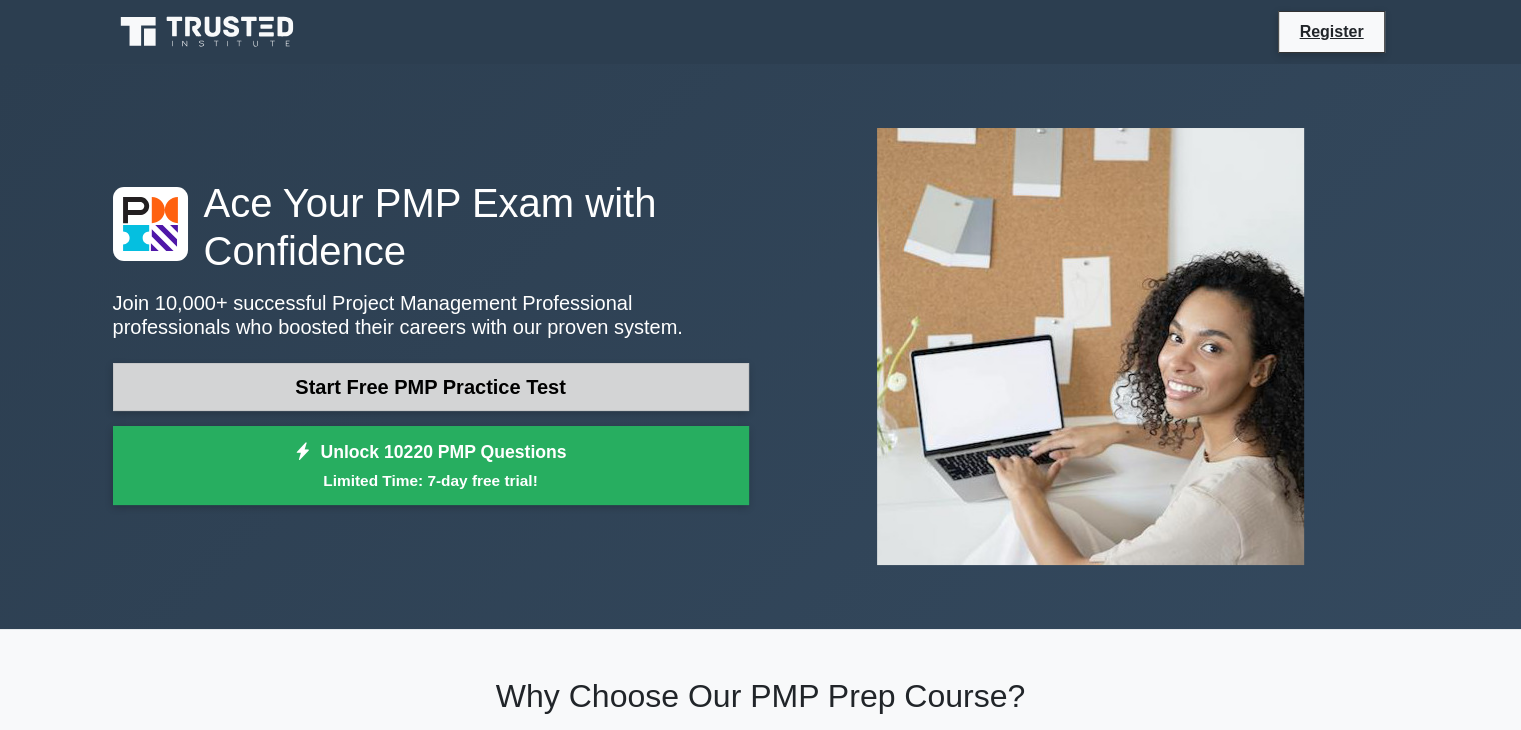 click on "Start Free PMP Practice Test" at bounding box center (431, 387) 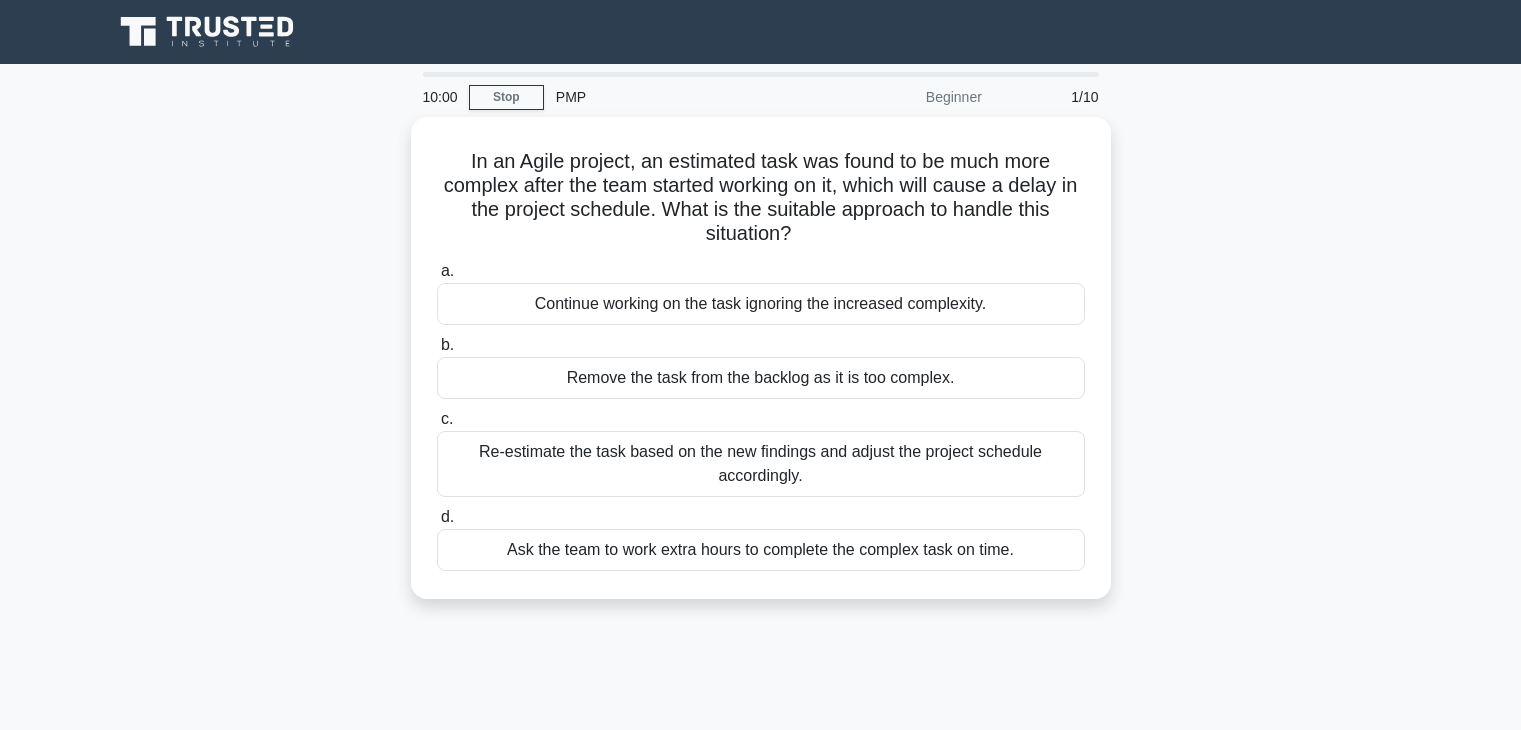 scroll, scrollTop: 0, scrollLeft: 0, axis: both 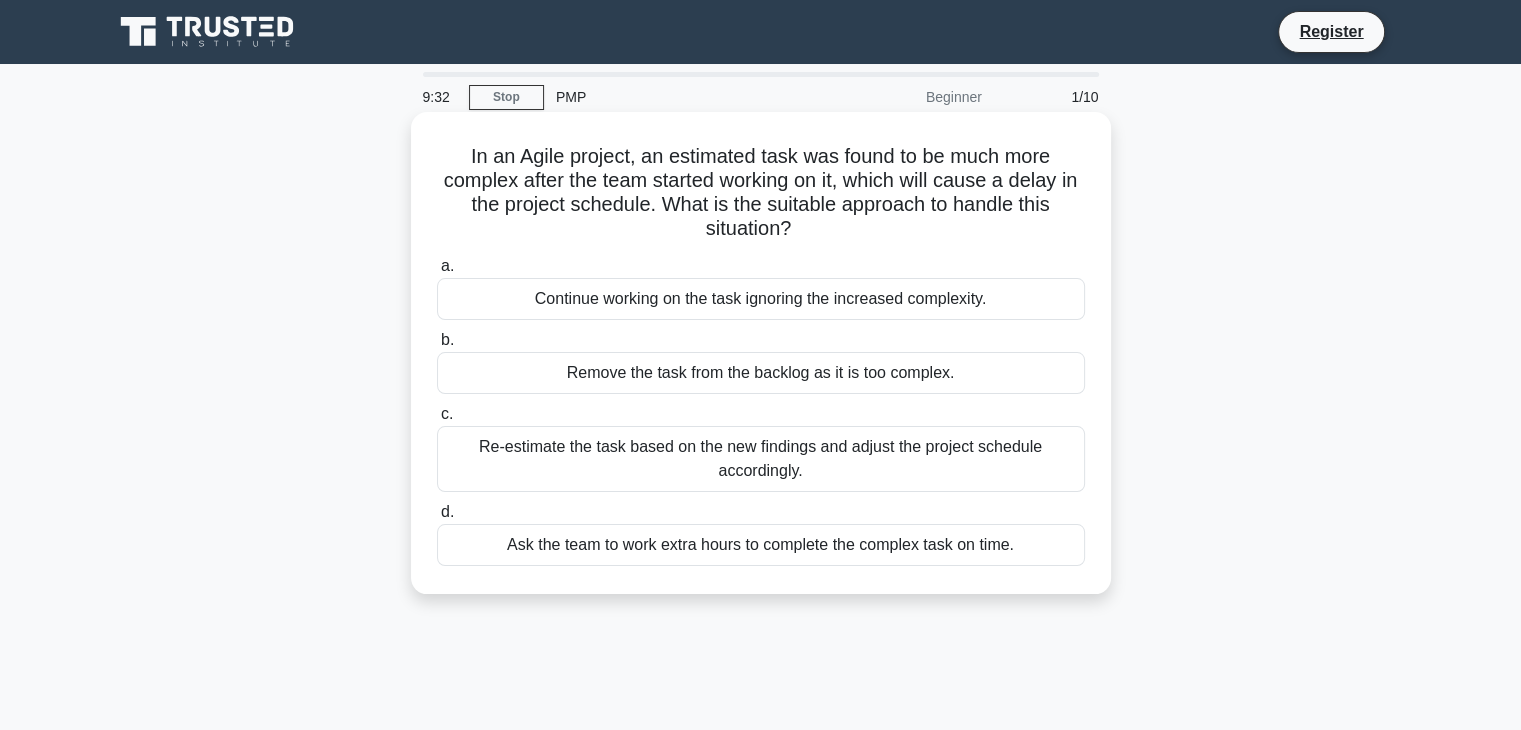 click on "Re-estimate the task based on the new findings and adjust the project schedule accordingly." at bounding box center (761, 459) 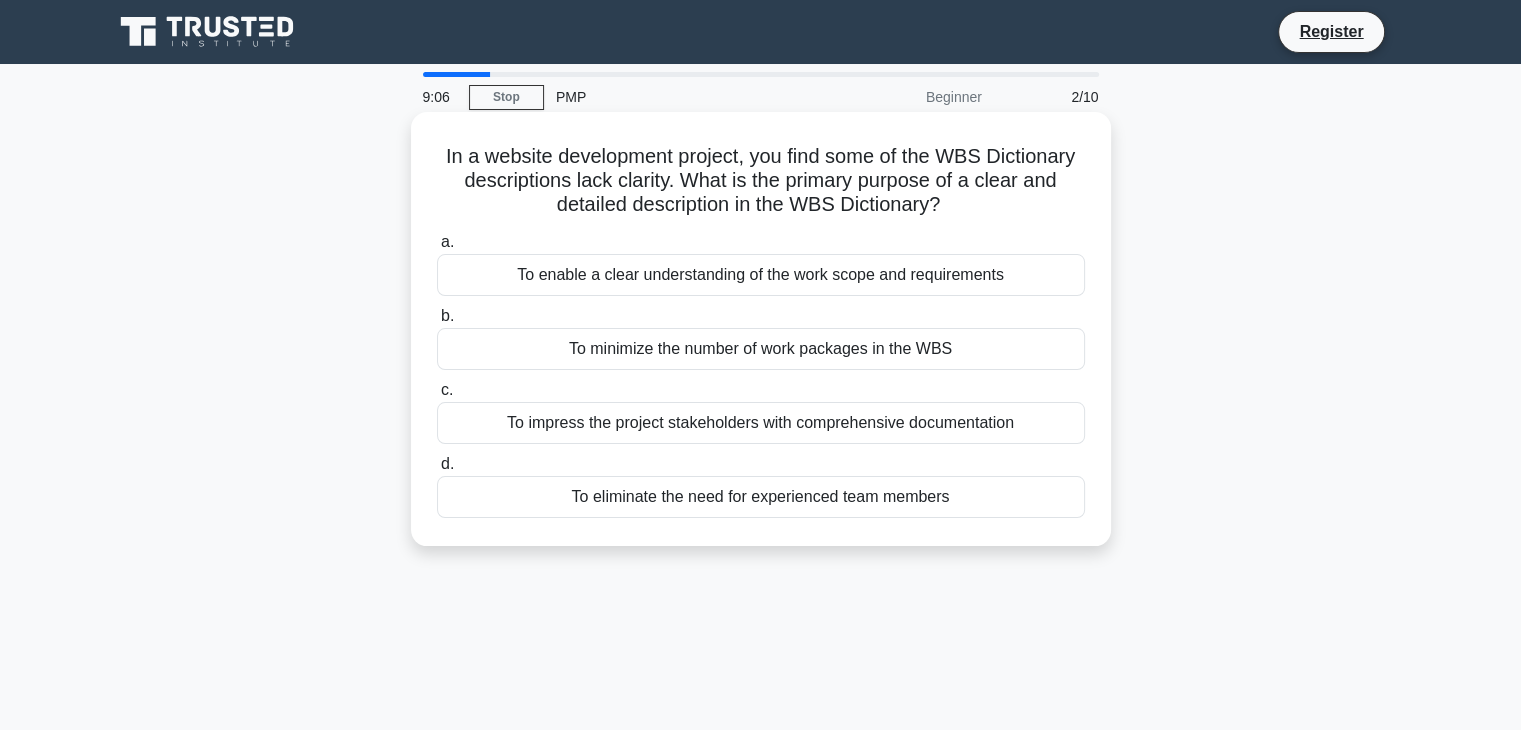 click on "To enable a clear understanding of the work scope and requirements" at bounding box center (761, 275) 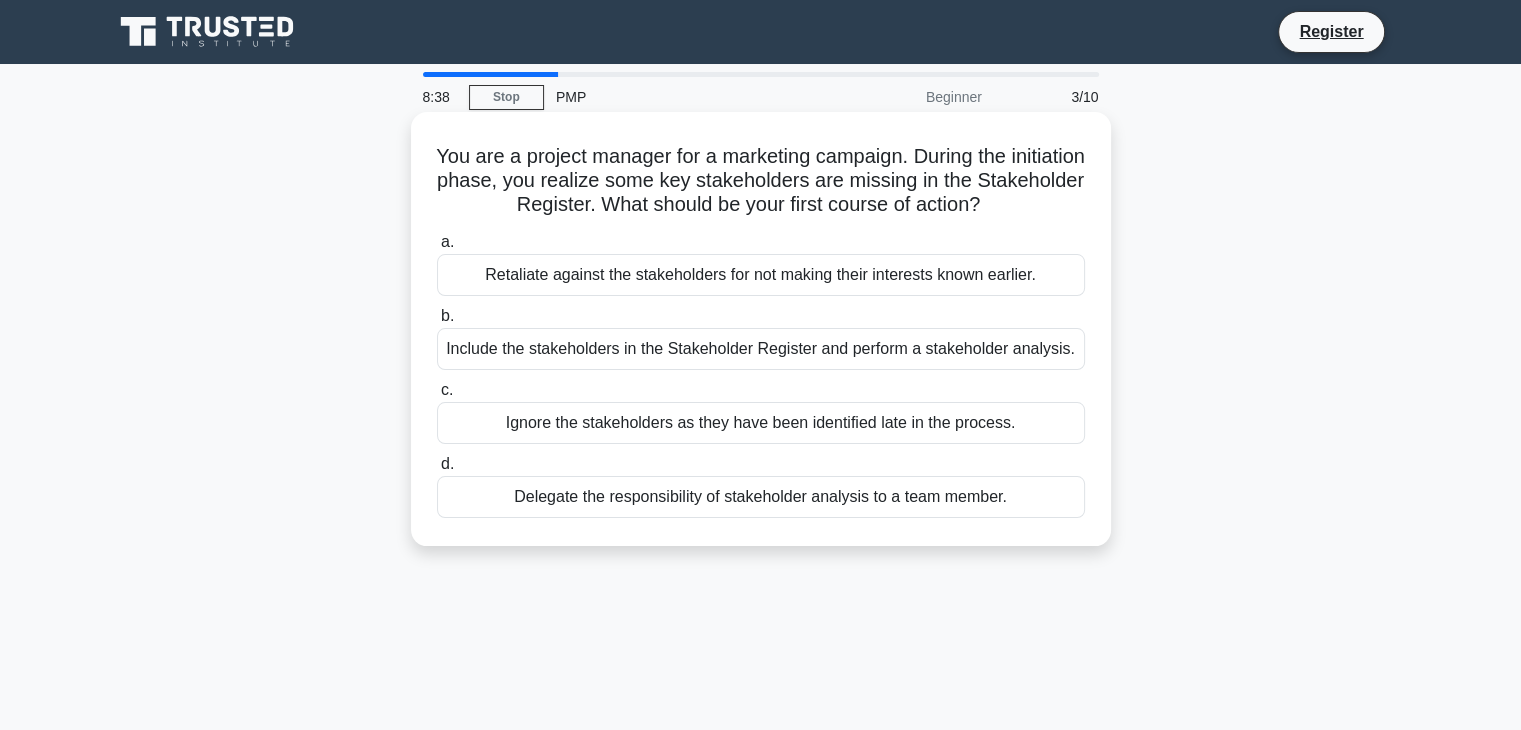 click on "Include the stakeholders in the Stakeholder Register and perform a stakeholder analysis." at bounding box center [761, 349] 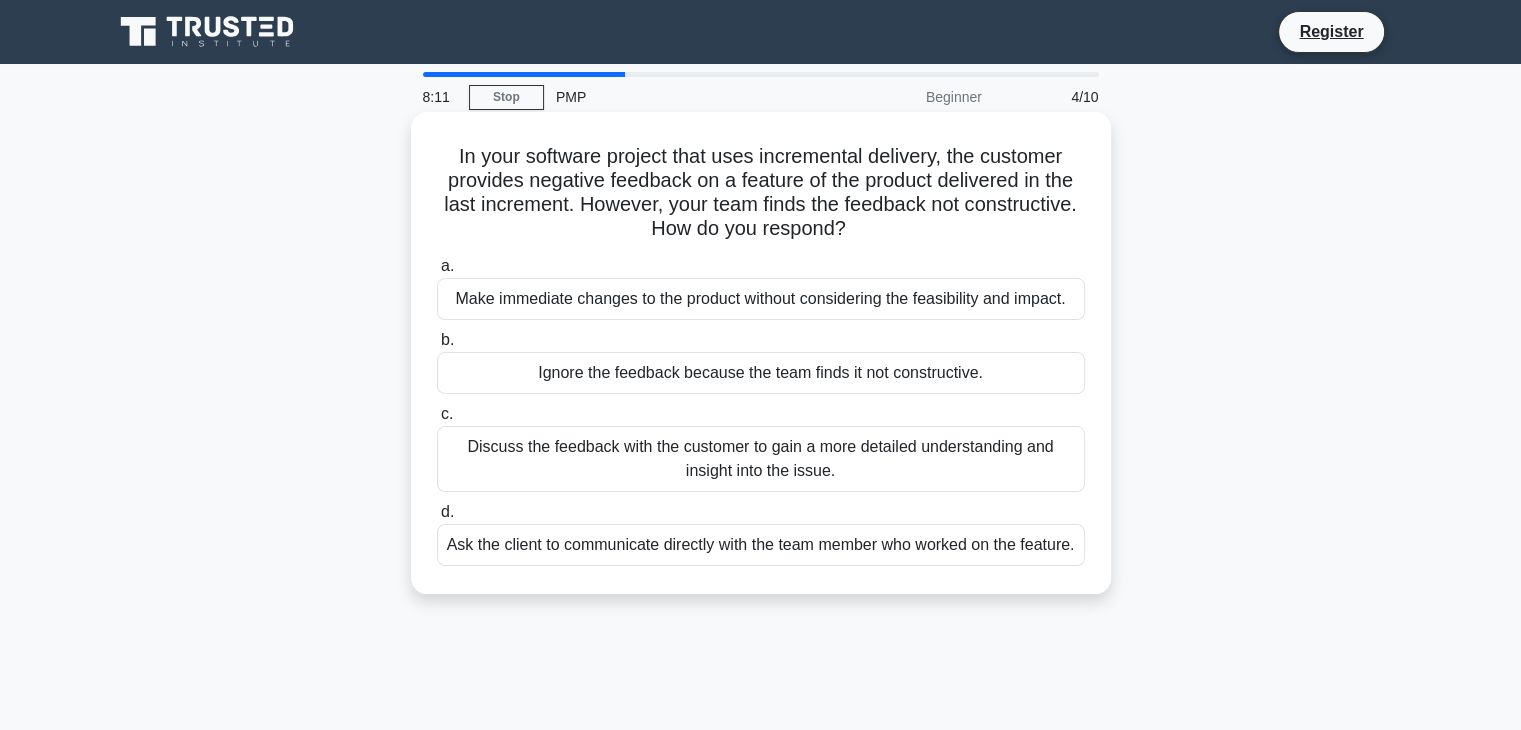 click on "Discuss the feedback with the customer to gain a more detailed understanding and insight into the issue." at bounding box center (761, 459) 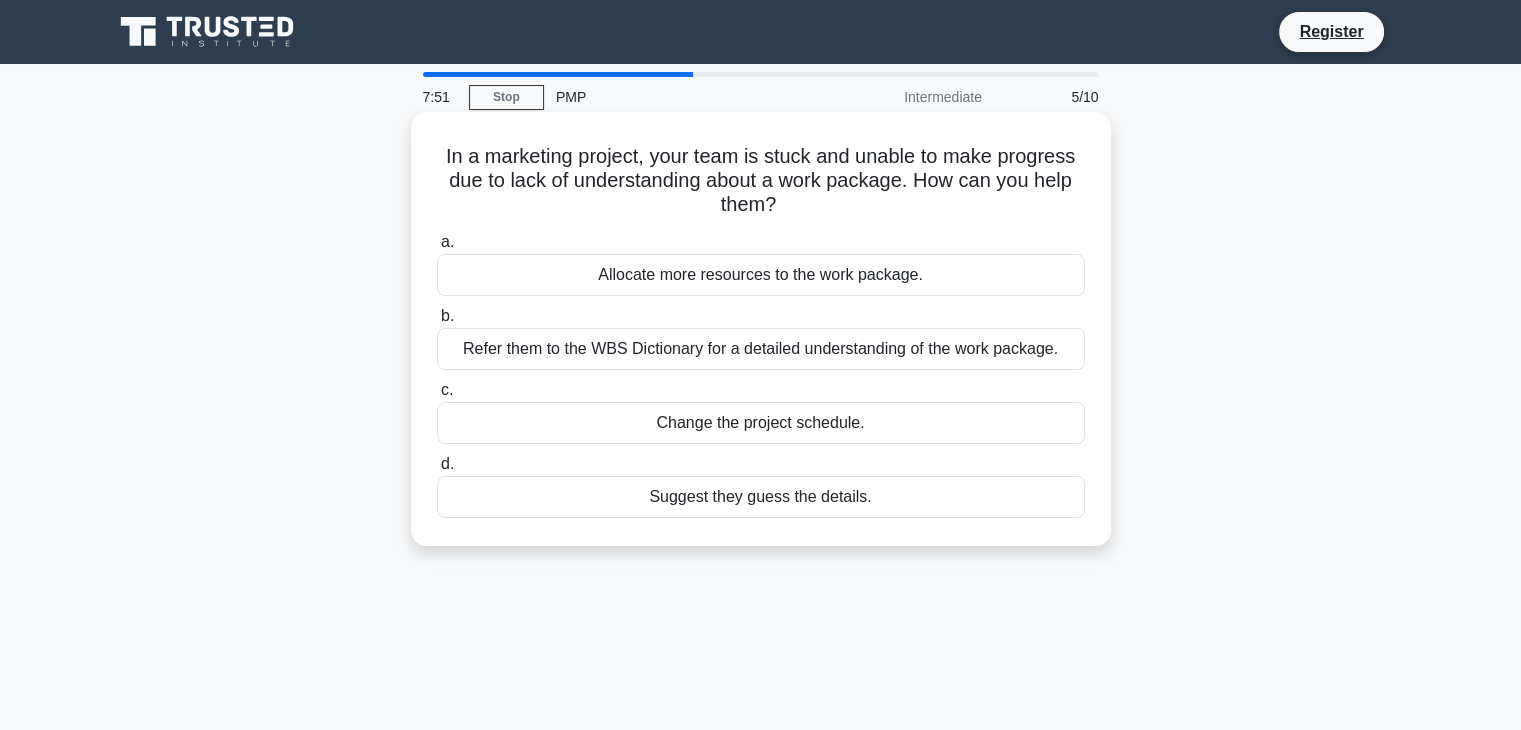 click on "Refer them to the WBS Dictionary for a detailed understanding of the work package." at bounding box center [761, 349] 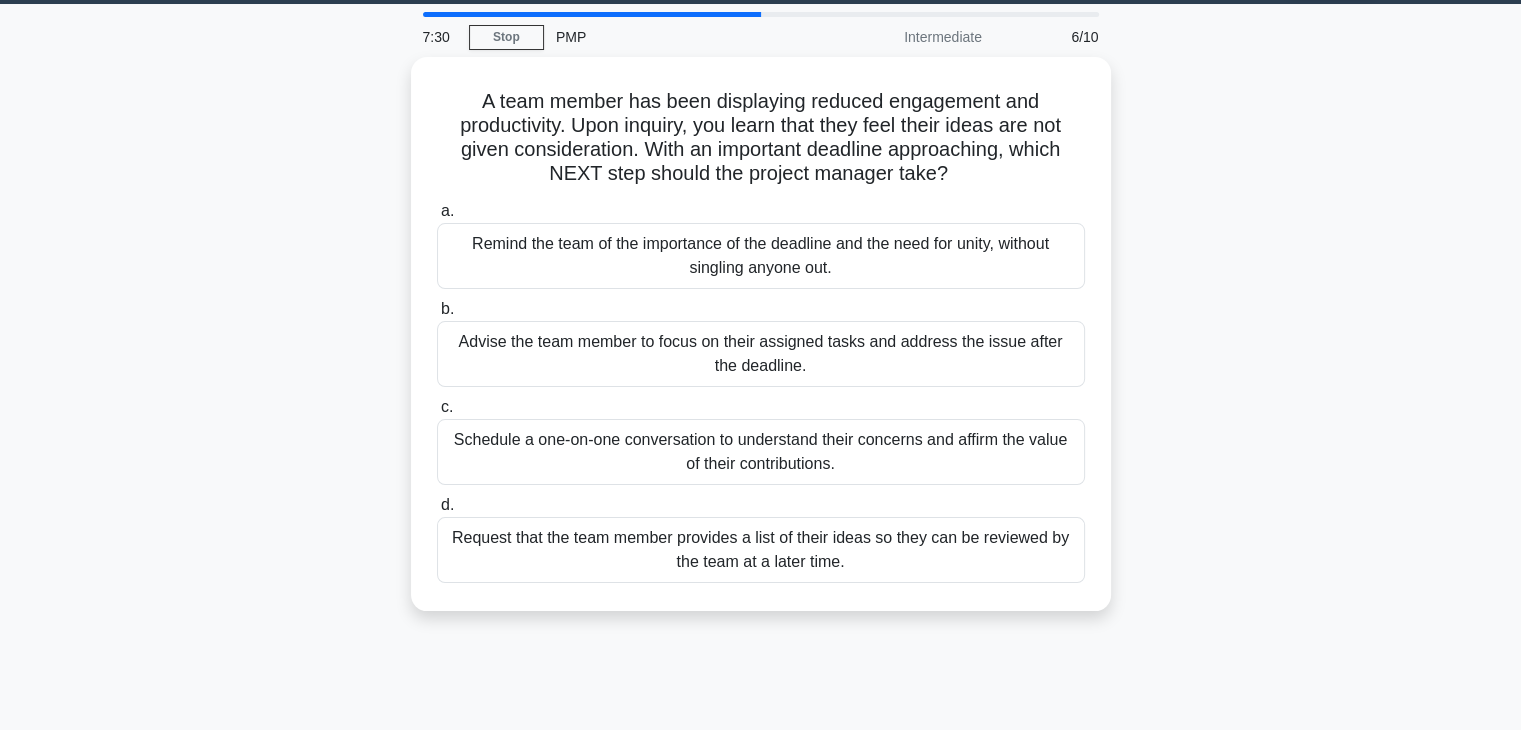 scroll, scrollTop: 63, scrollLeft: 0, axis: vertical 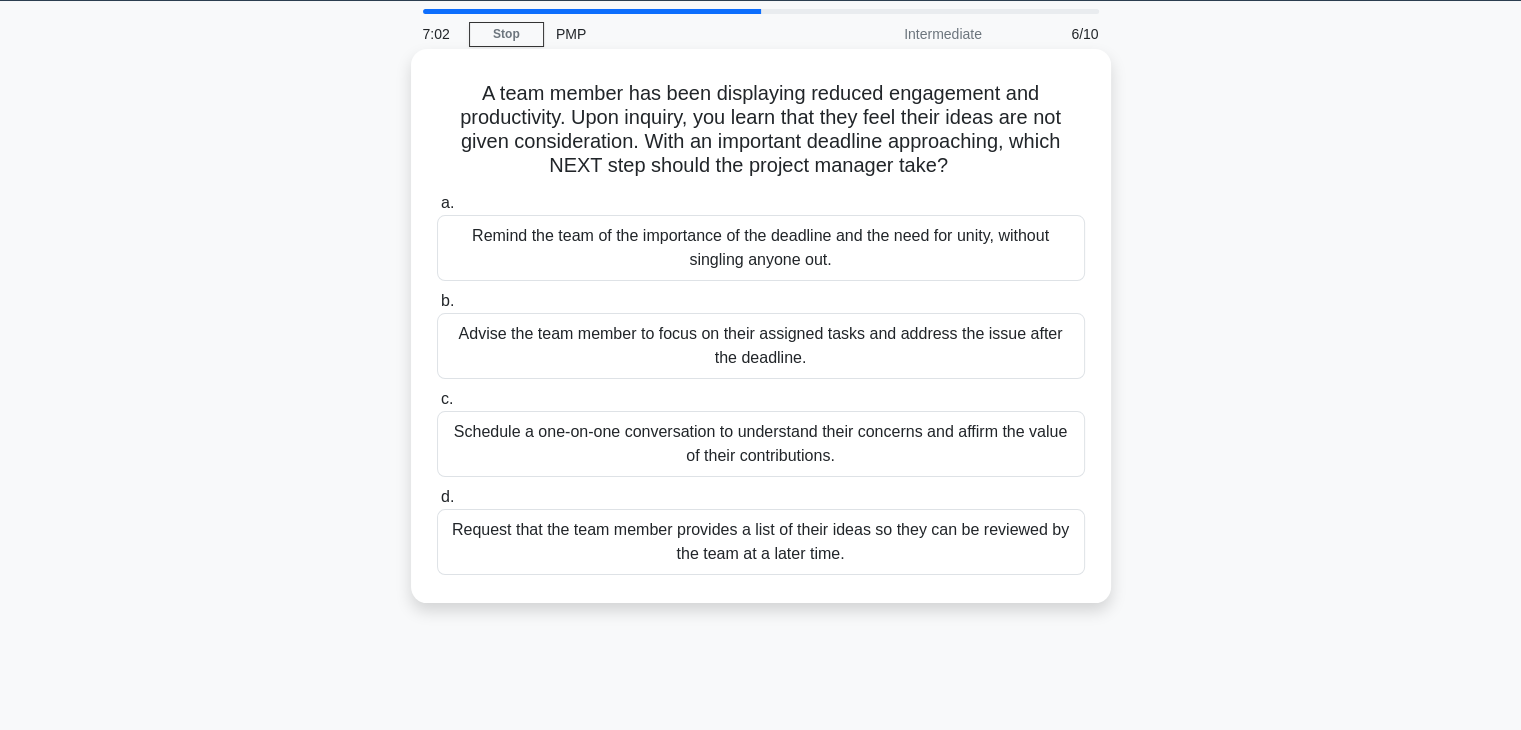 click on "Remind the team of the importance of the deadline and the need for unity, without singling anyone out." at bounding box center [761, 248] 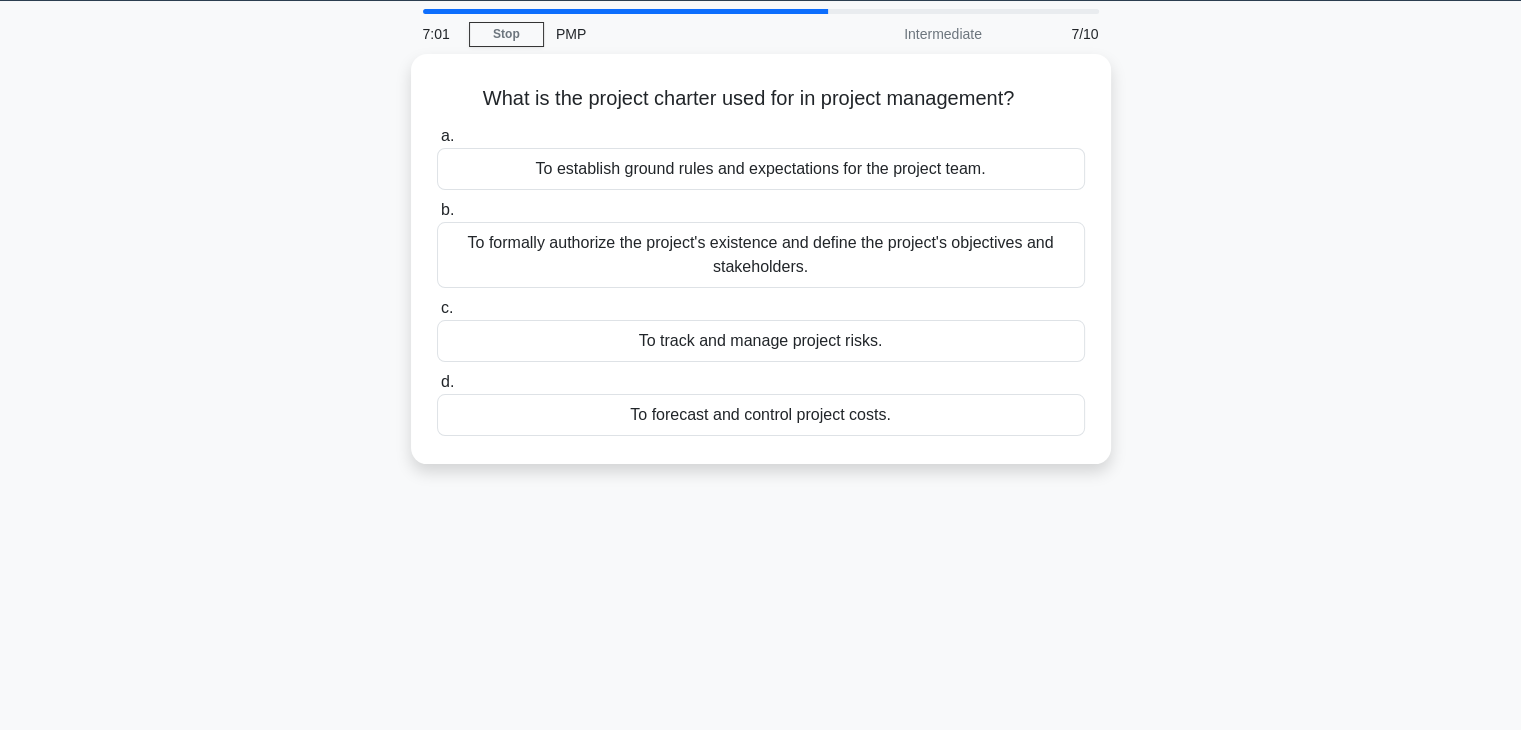 scroll, scrollTop: 0, scrollLeft: 0, axis: both 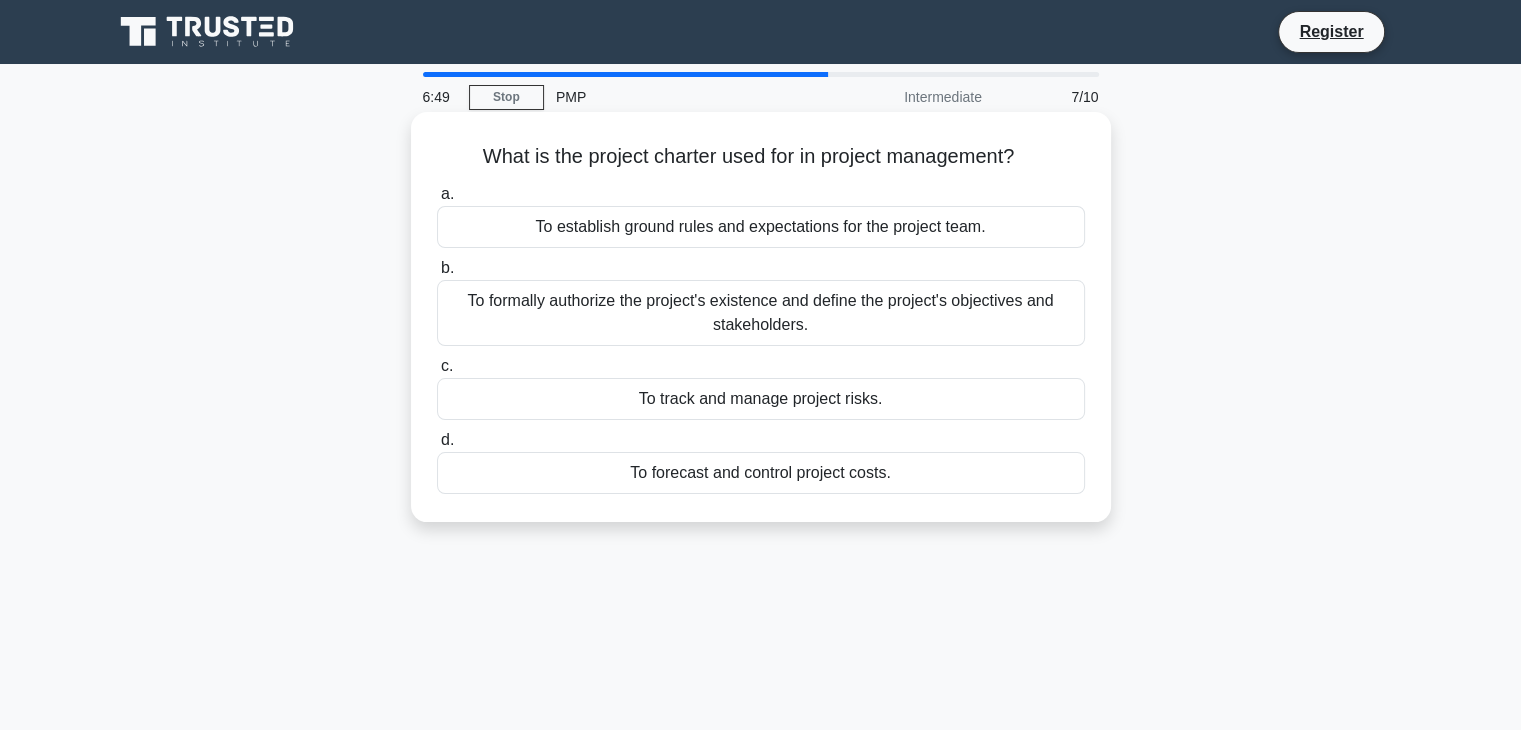 click on "To formally authorize the project's existence and define the project's objectives and stakeholders." at bounding box center [761, 313] 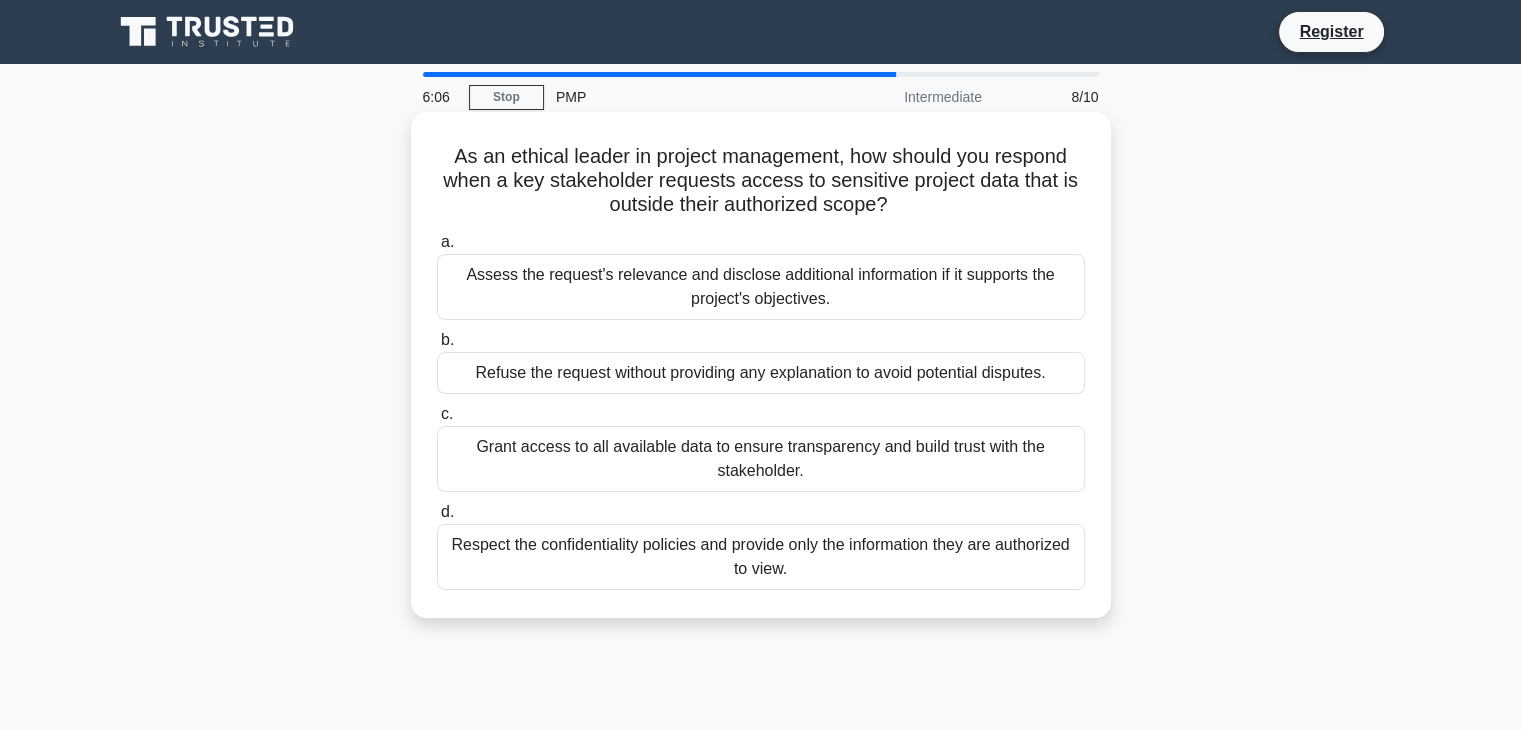 click on "Assess the request's relevance and disclose additional information if it supports the project's objectives." at bounding box center [761, 287] 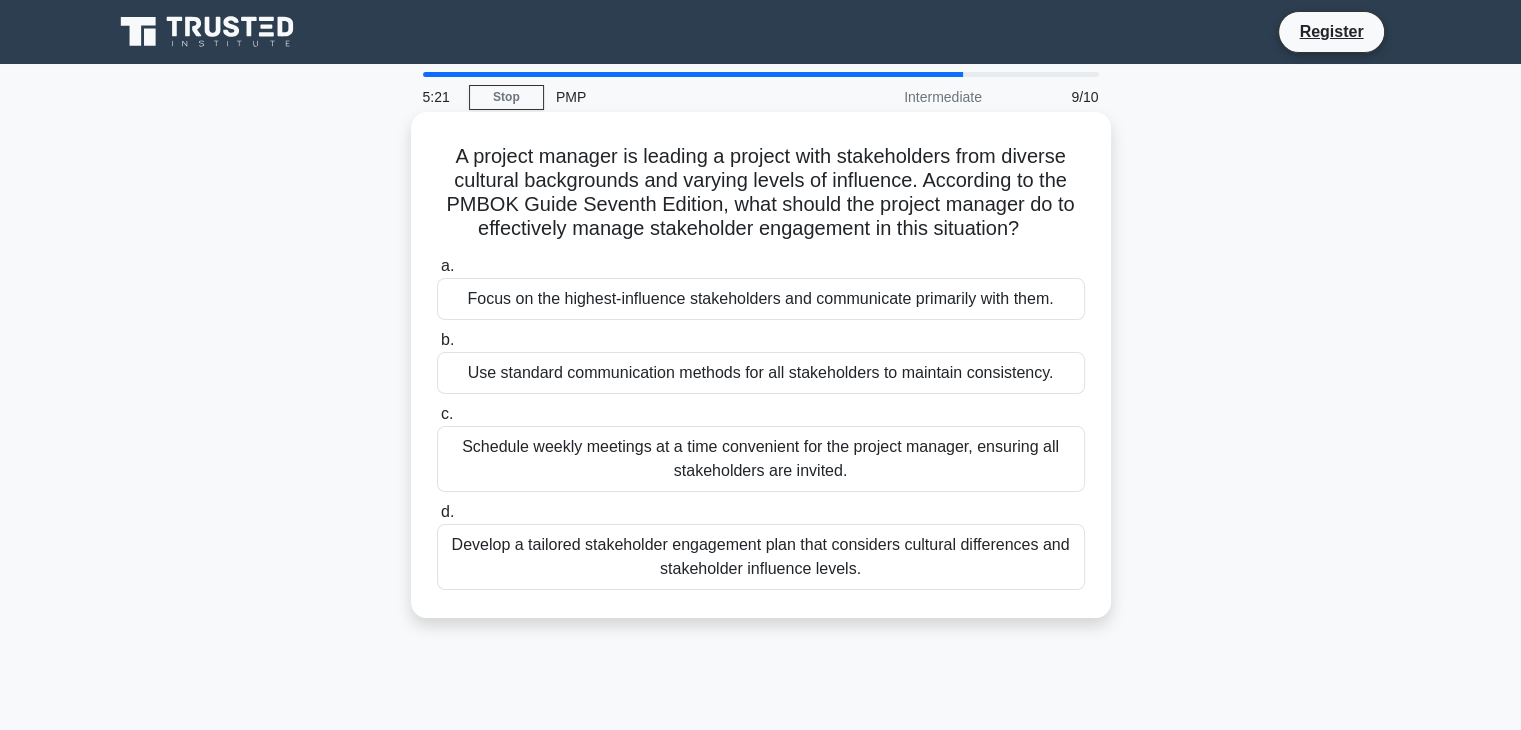 click on "Develop a tailored stakeholder engagement plan that considers cultural differences and stakeholder influence levels." at bounding box center (761, 557) 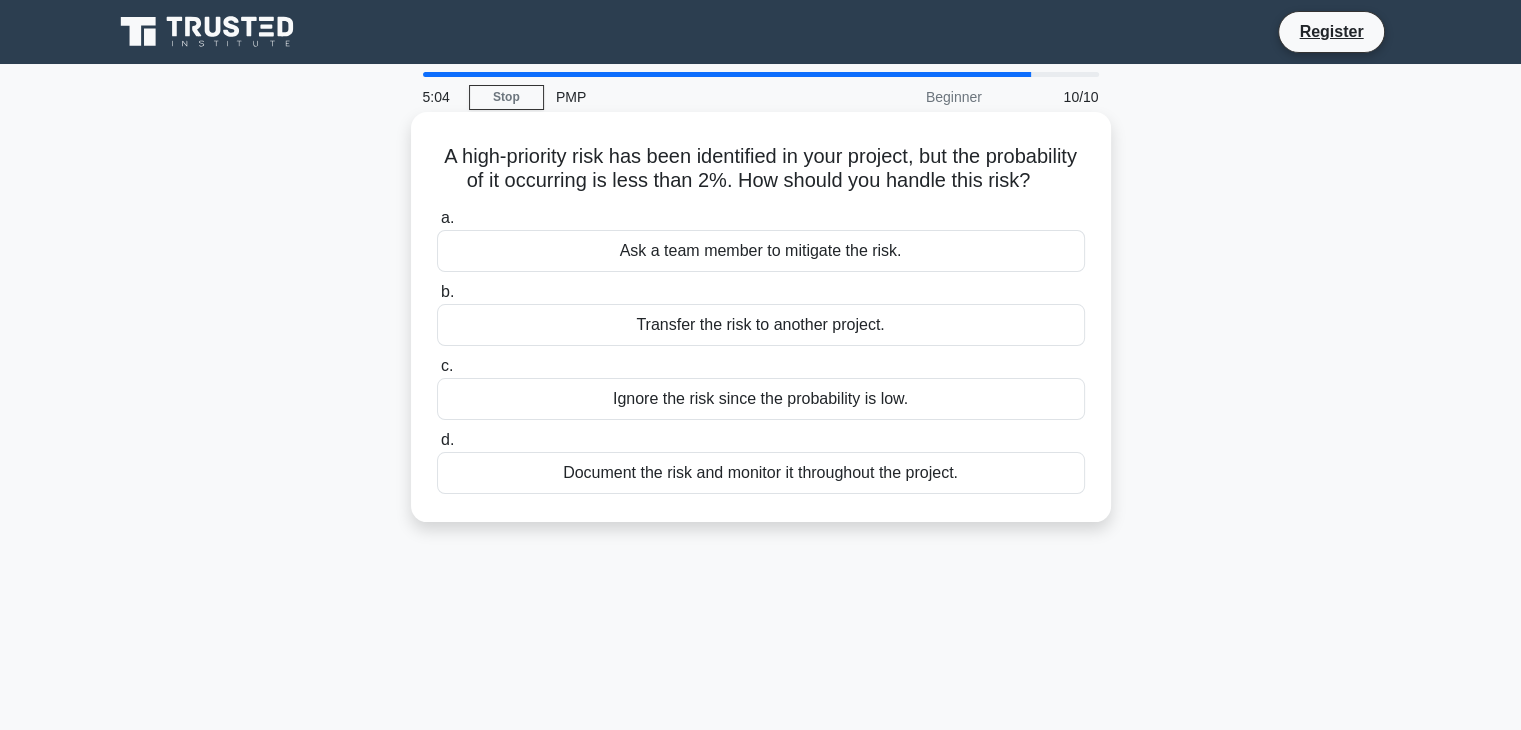 click on "Document the risk and monitor it throughout the project." at bounding box center (761, 473) 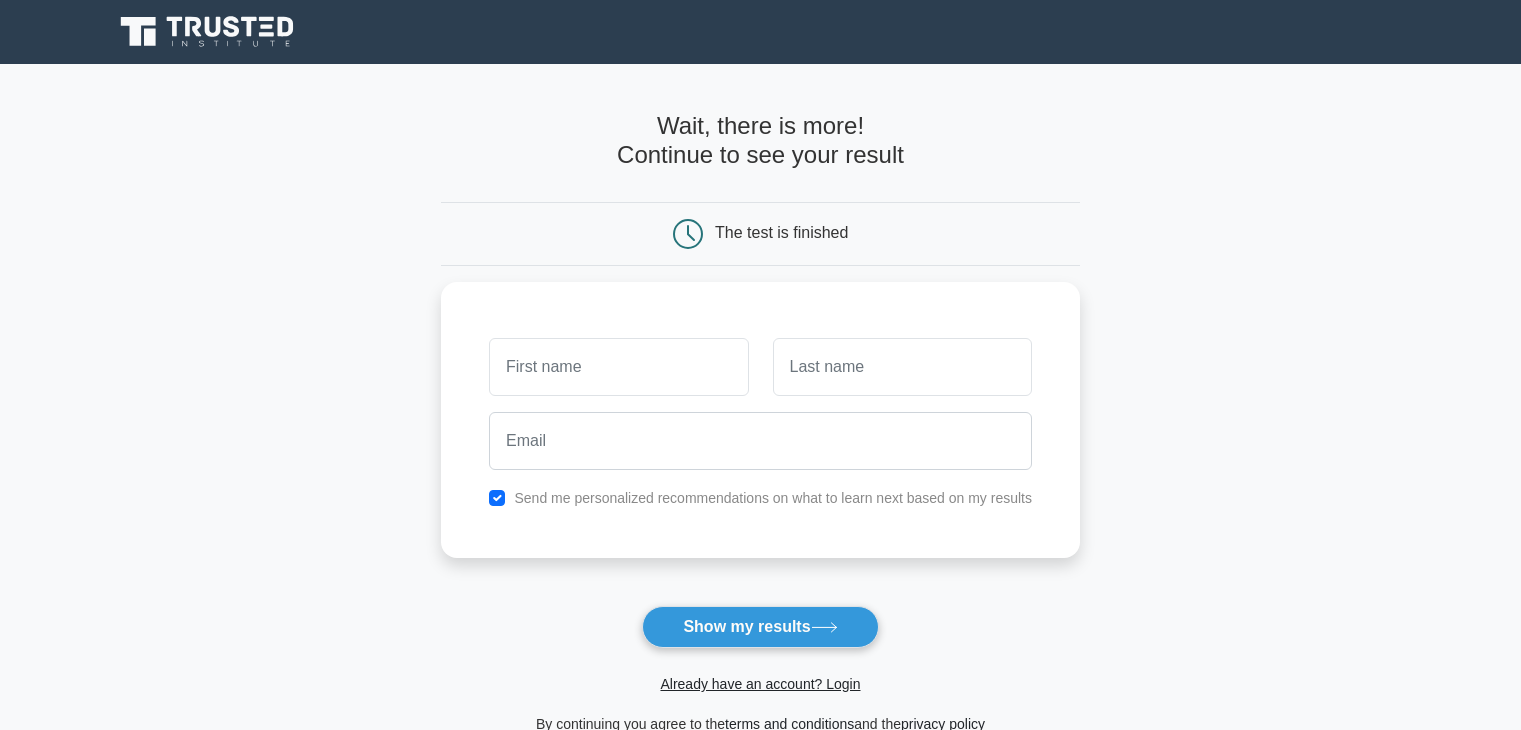 scroll, scrollTop: 0, scrollLeft: 0, axis: both 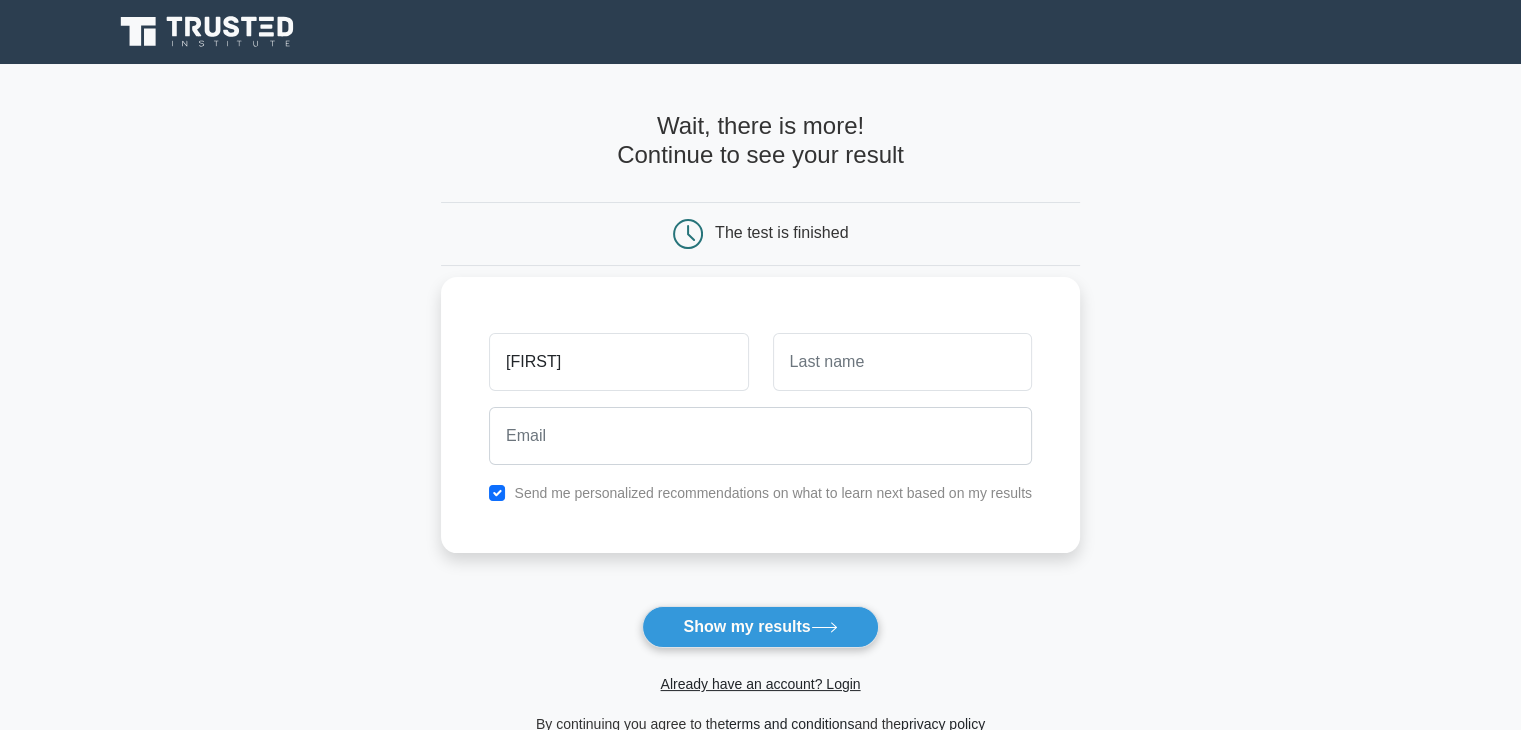 type on "[FIRST]" 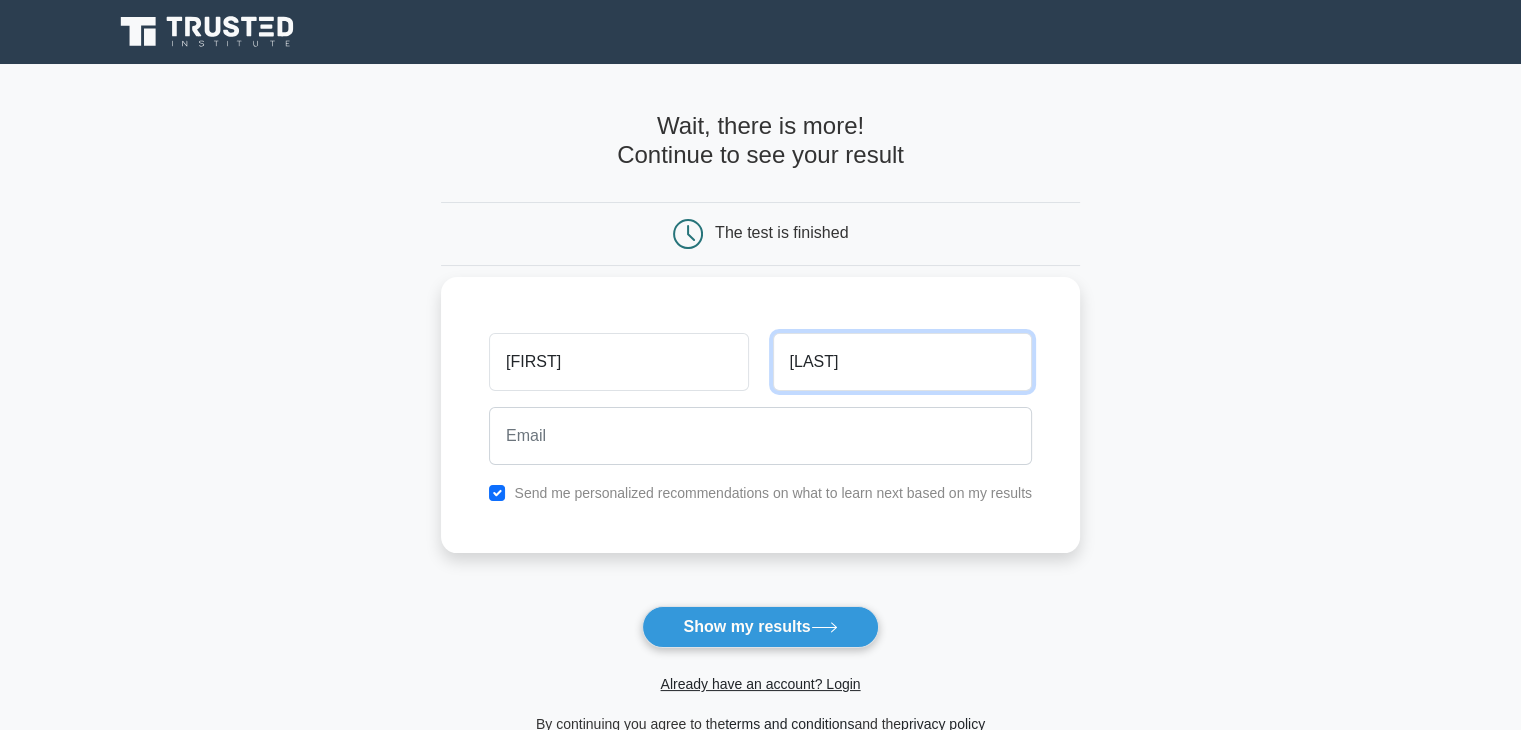 type on "[LAST]" 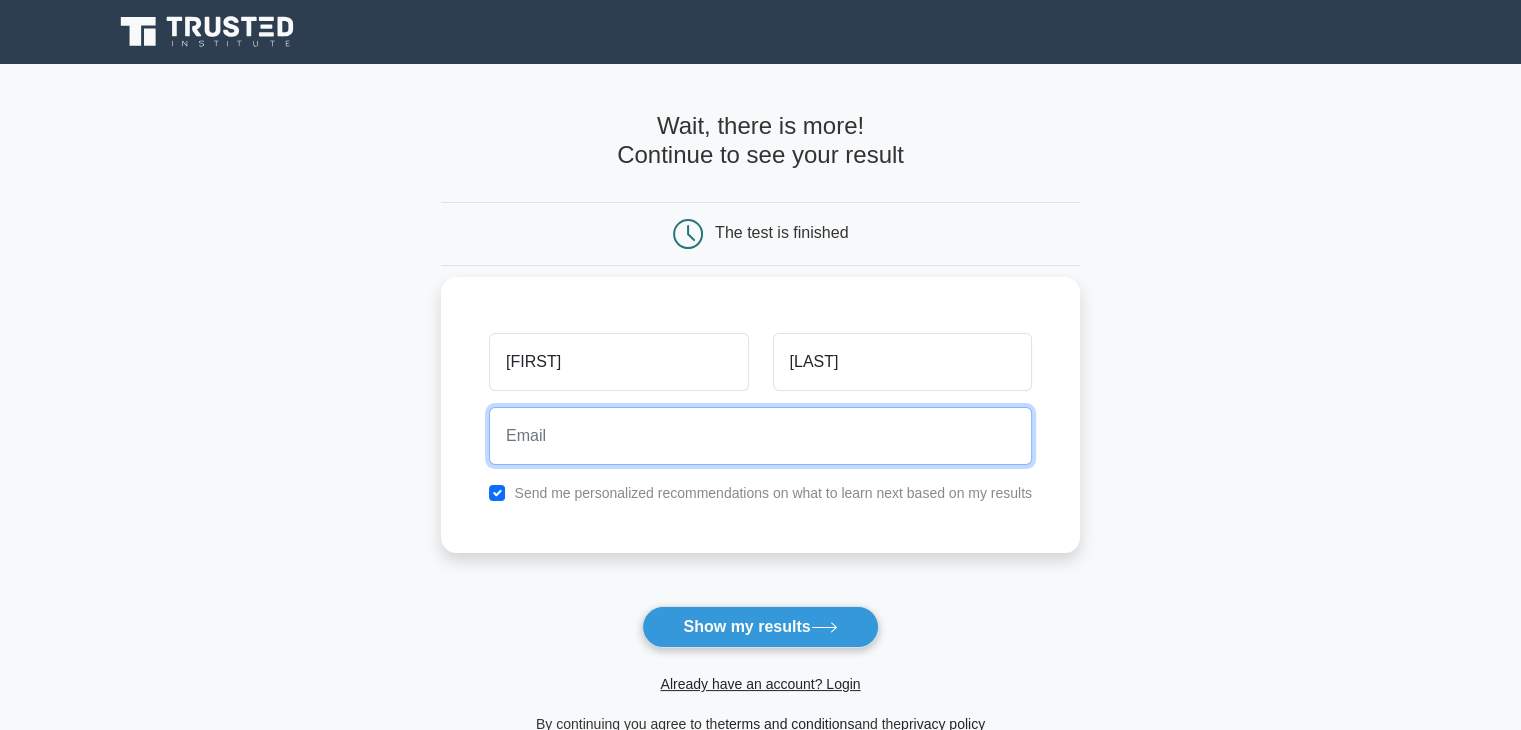 click at bounding box center [760, 436] 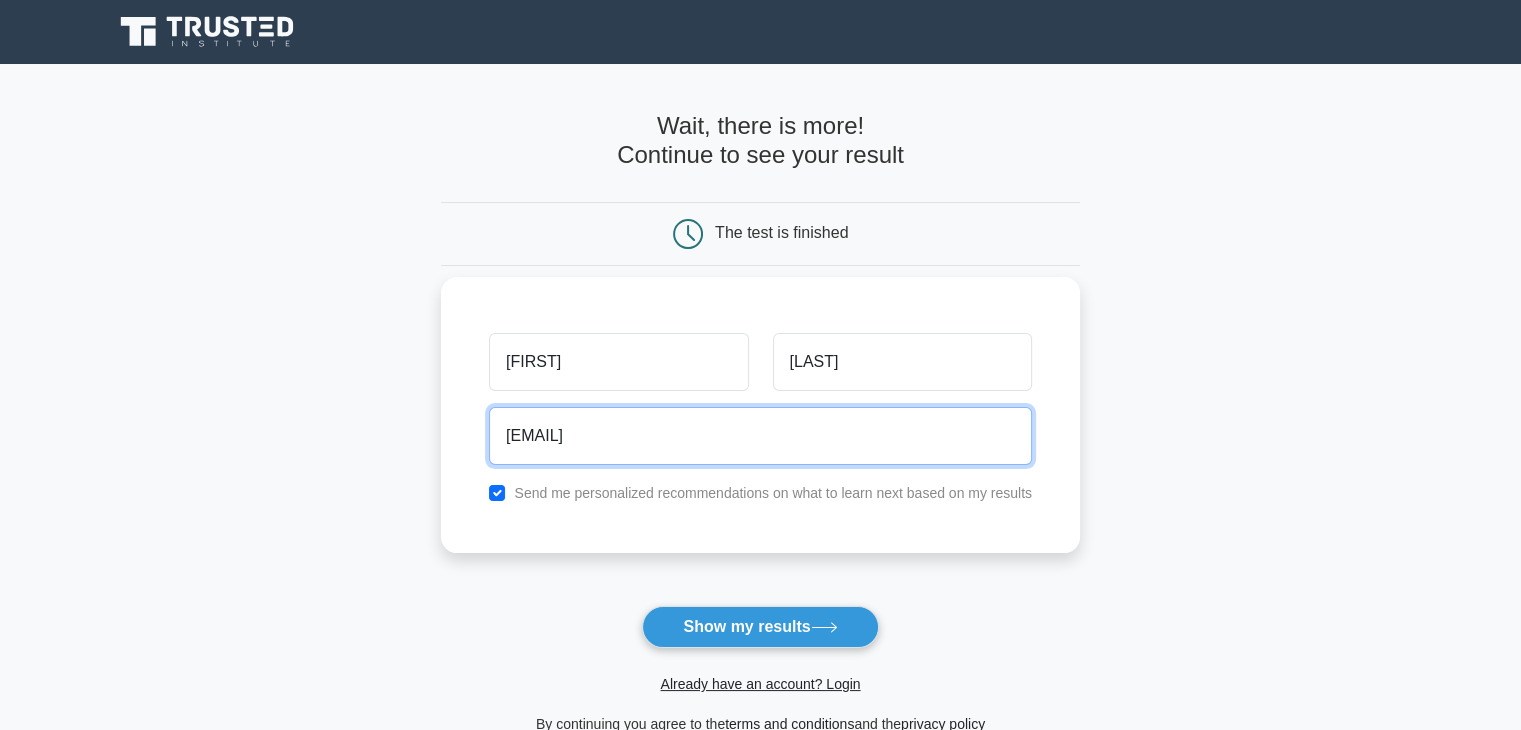 type on "[EMAIL]" 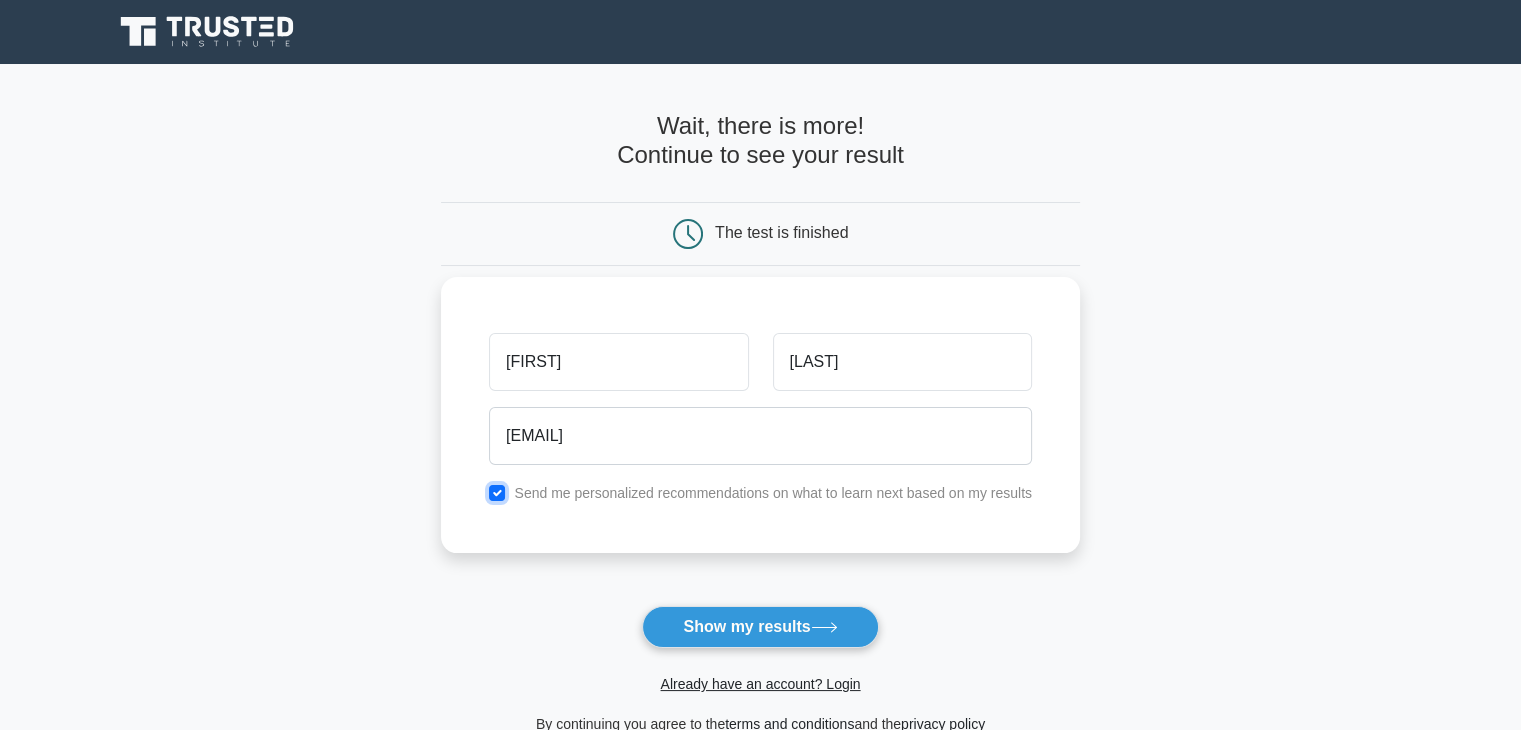click at bounding box center (497, 493) 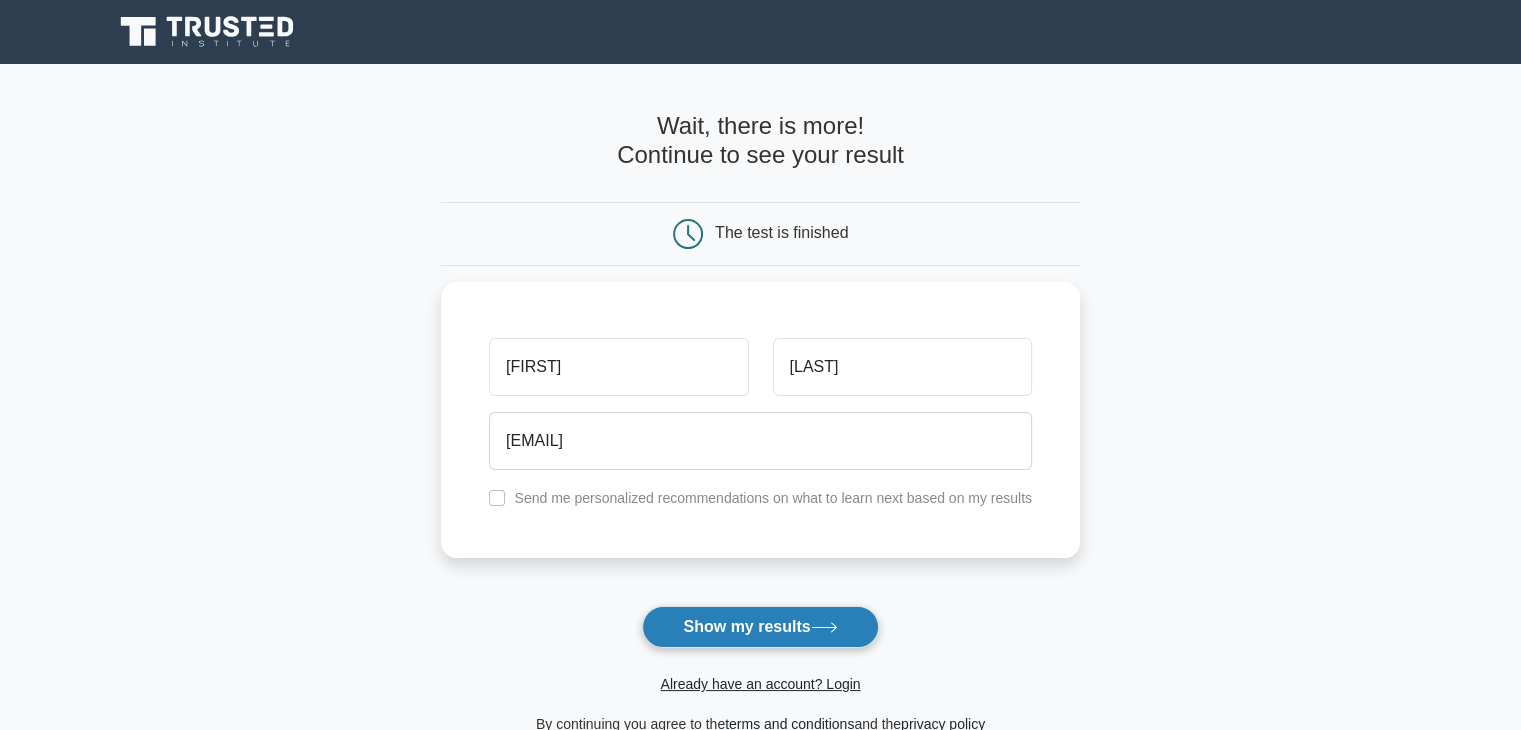 click on "Show my results" at bounding box center [760, 627] 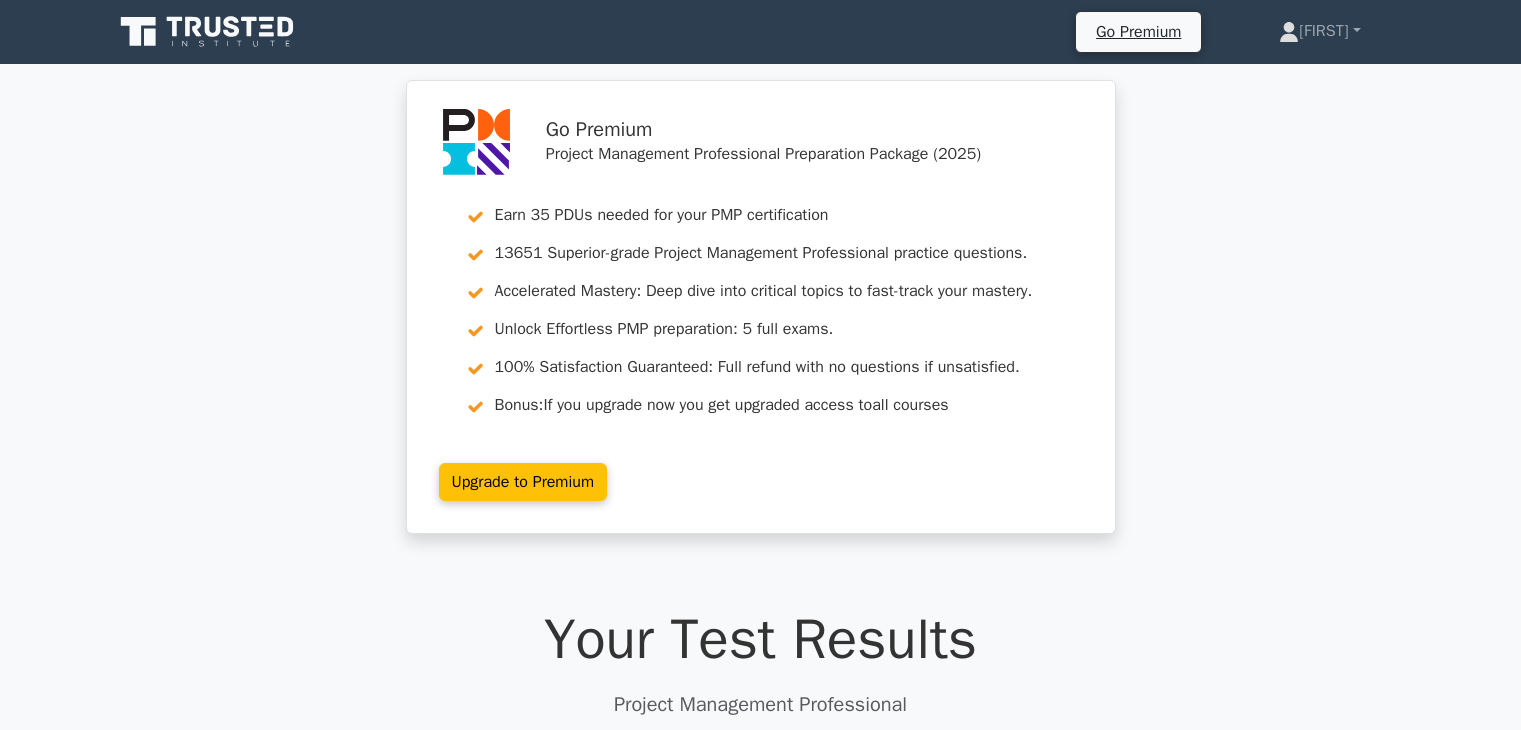 scroll, scrollTop: 0, scrollLeft: 0, axis: both 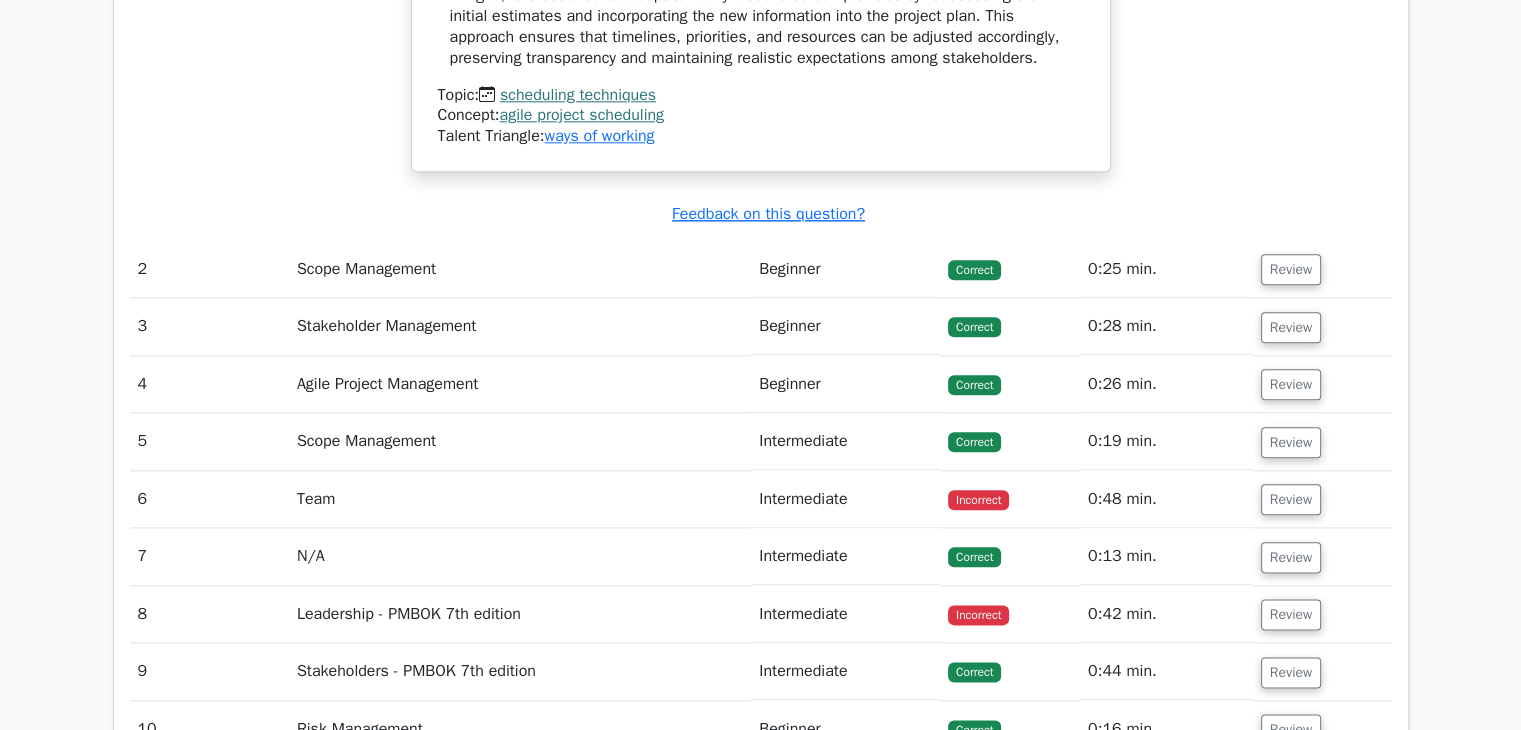 click on "0:48 min." at bounding box center [1166, 499] 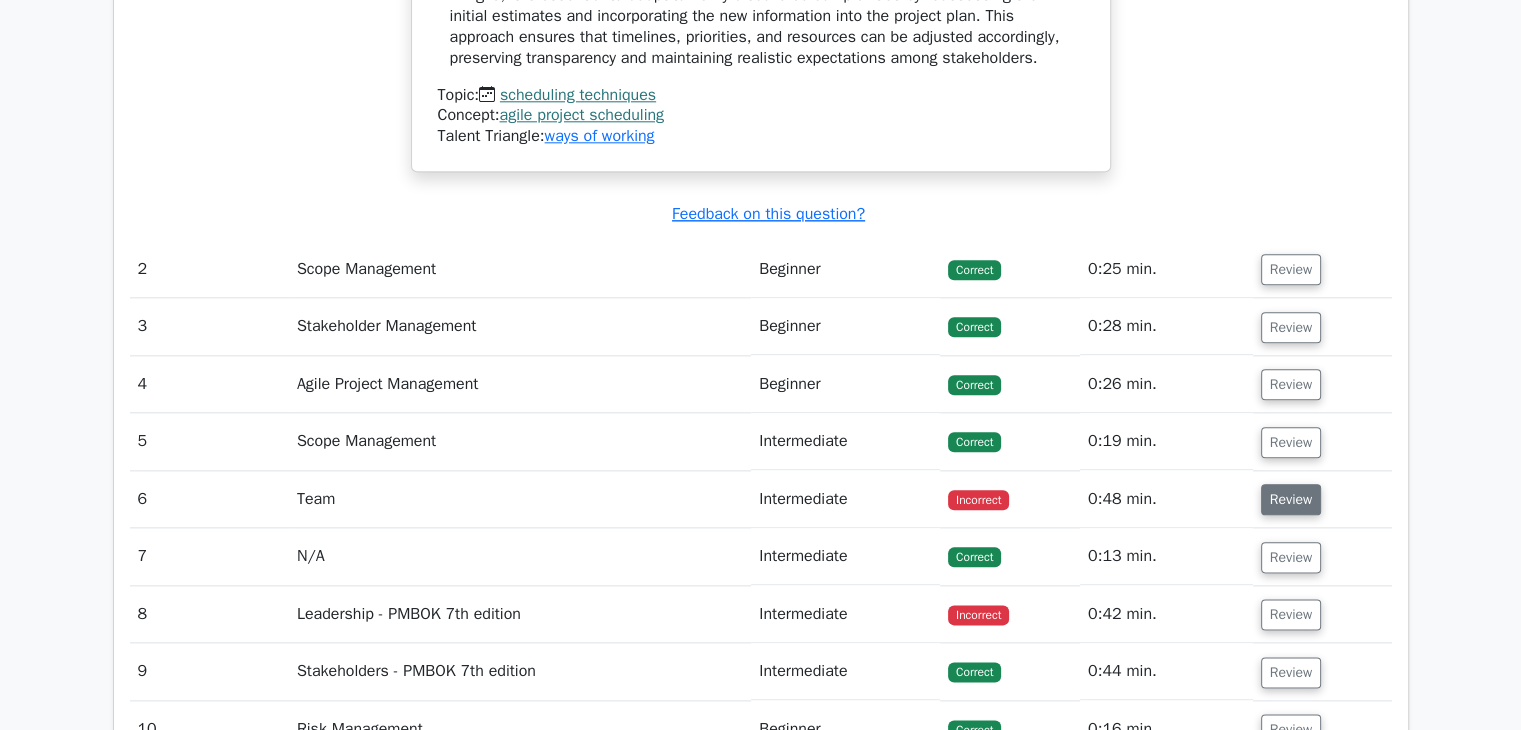 click on "Review" at bounding box center (1291, 499) 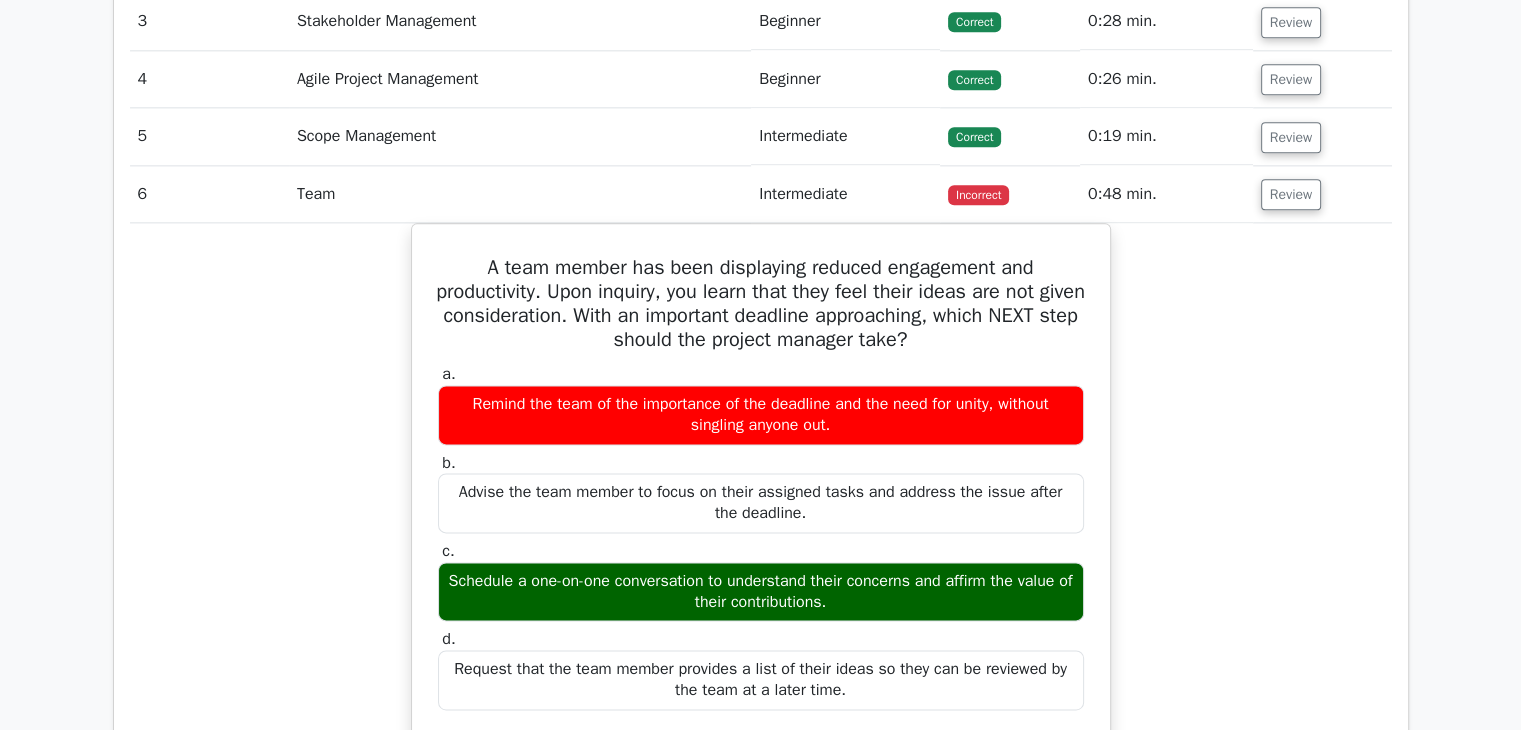 scroll, scrollTop: 2586, scrollLeft: 0, axis: vertical 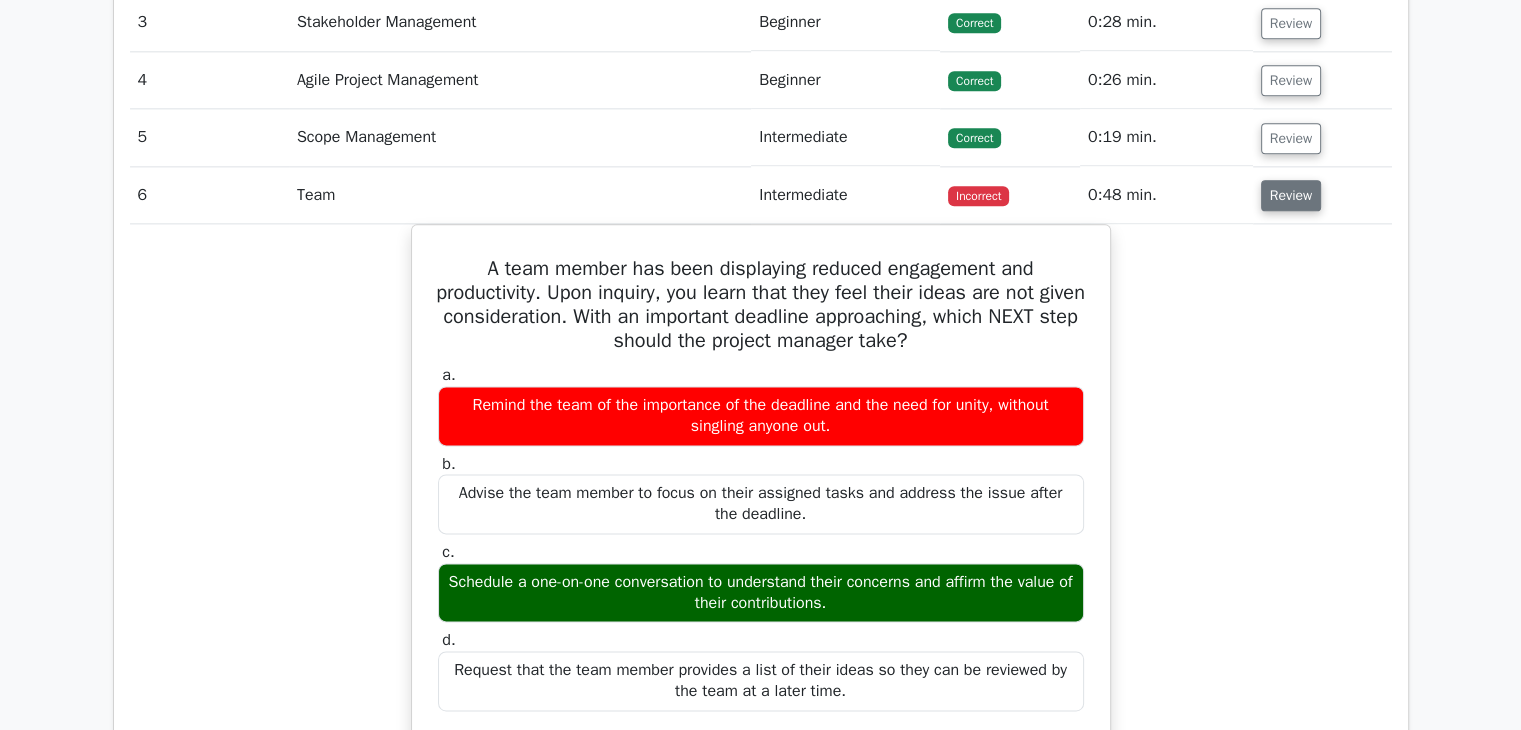 click on "Review" at bounding box center (1291, 195) 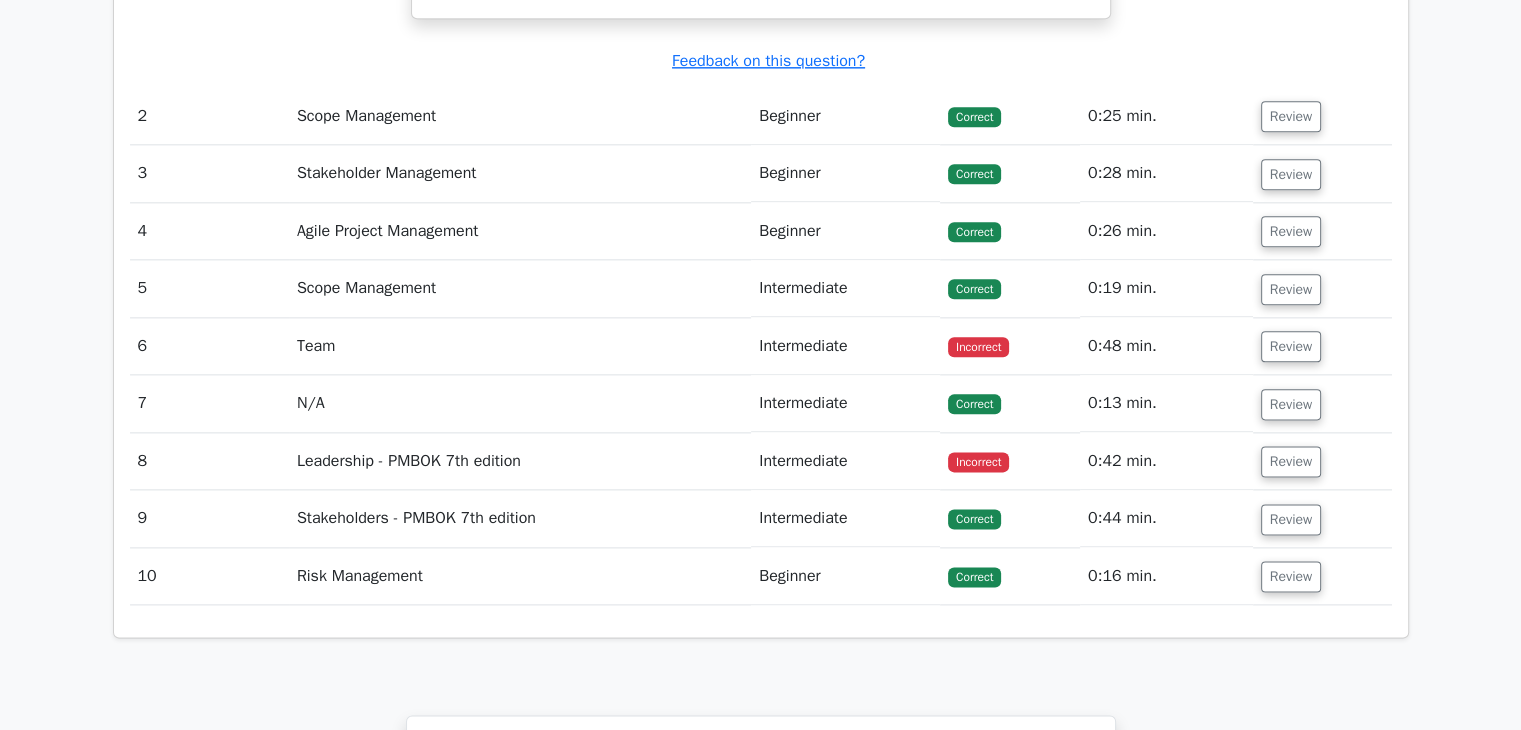 scroll, scrollTop: 2486, scrollLeft: 0, axis: vertical 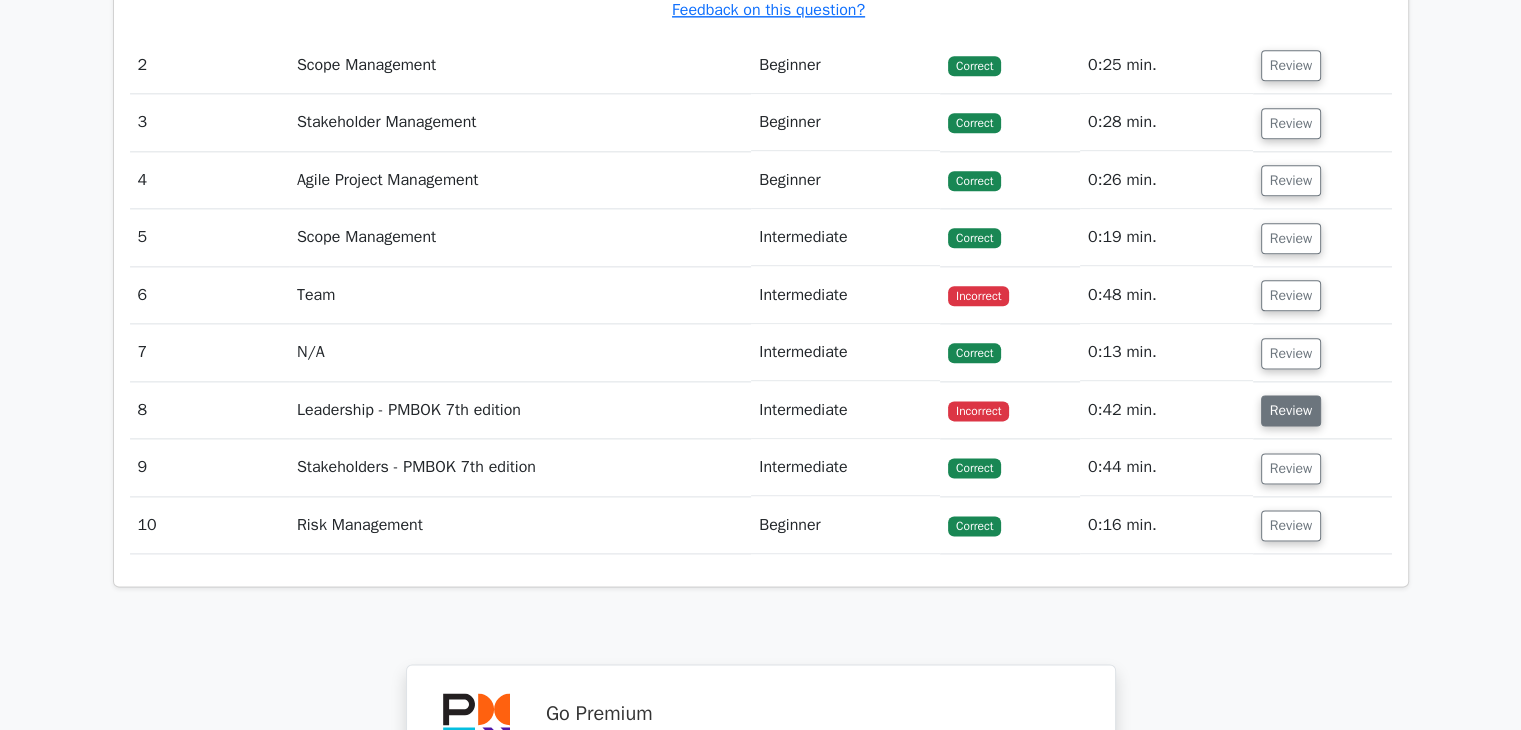 click on "Review" at bounding box center [1291, 410] 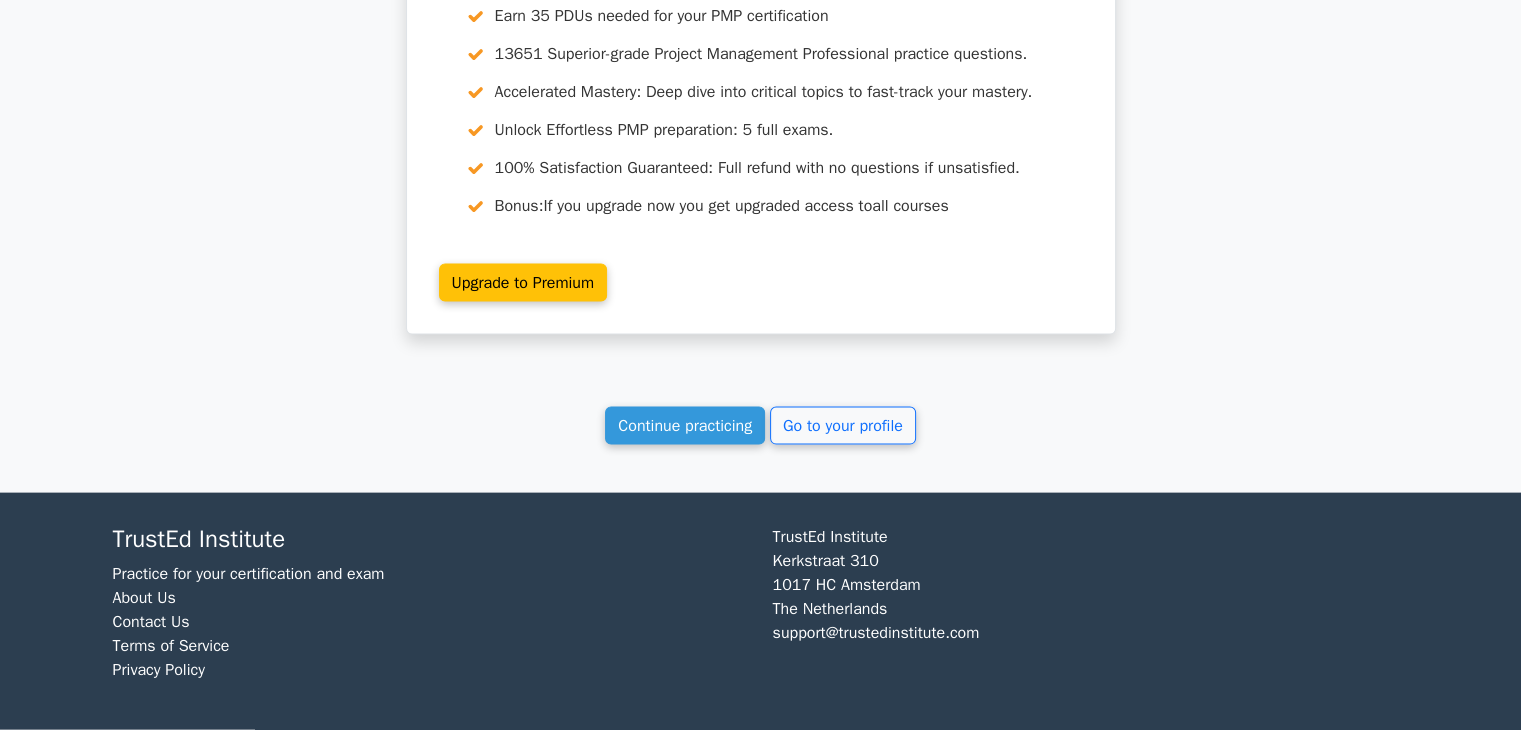 scroll, scrollTop: 4152, scrollLeft: 0, axis: vertical 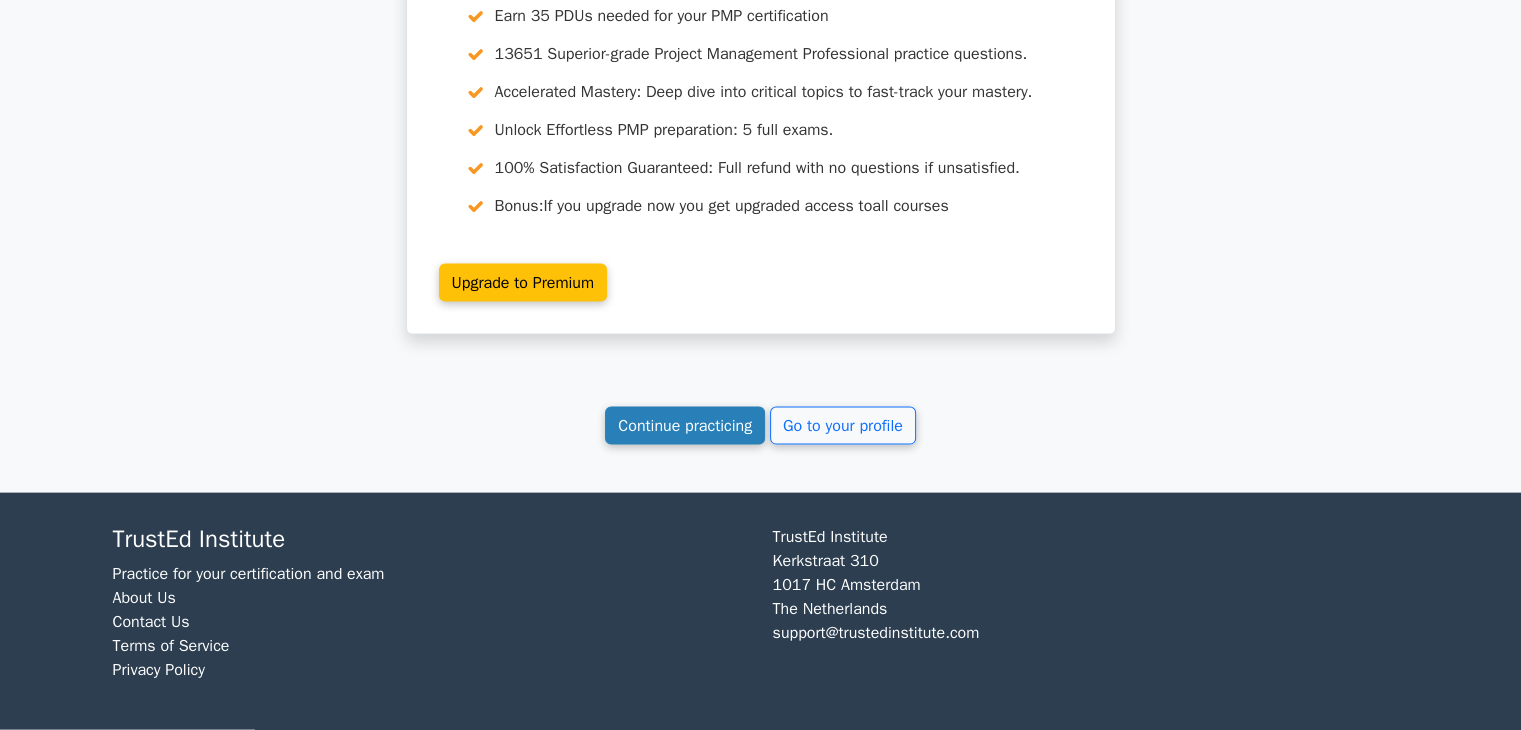 click on "Continue practicing" at bounding box center (685, 426) 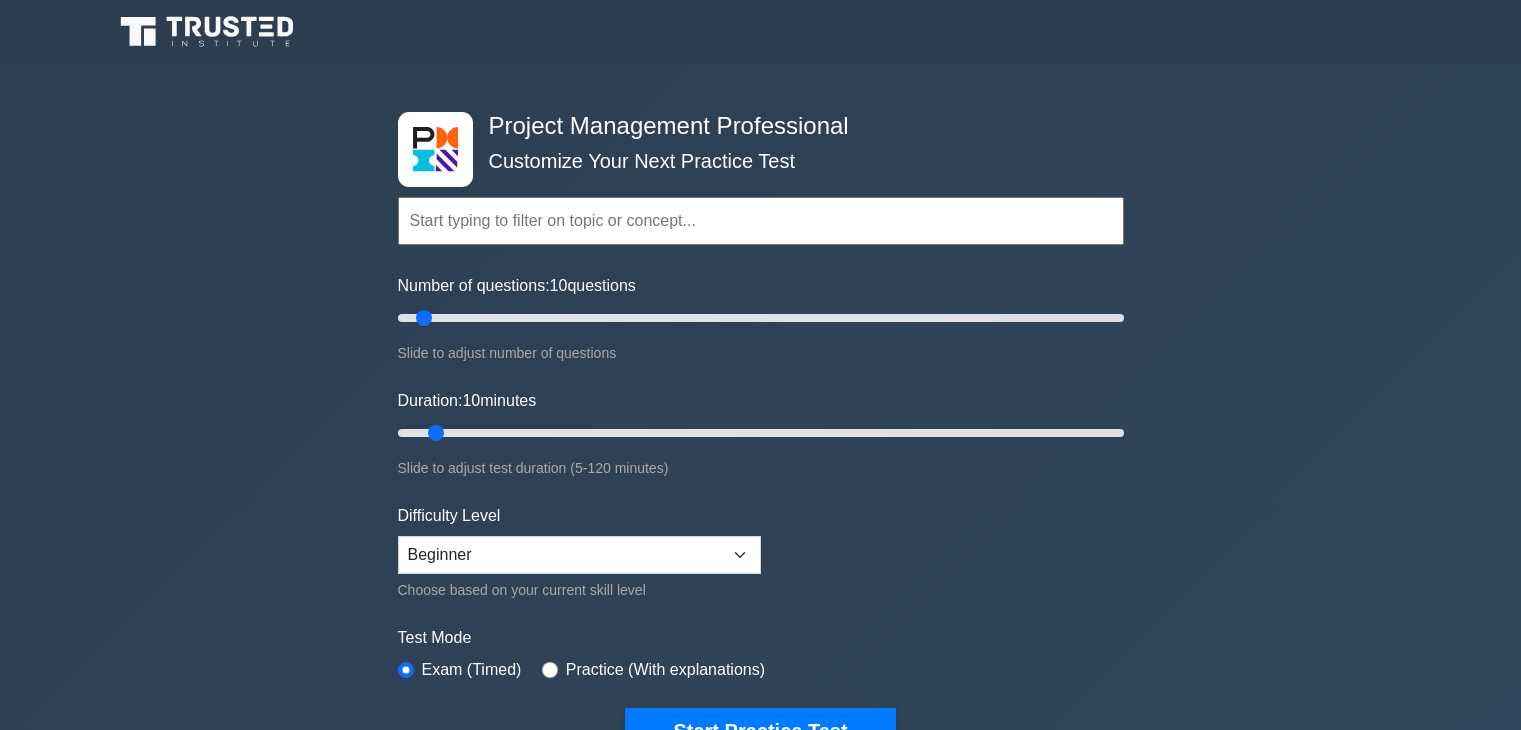 scroll, scrollTop: 0, scrollLeft: 0, axis: both 